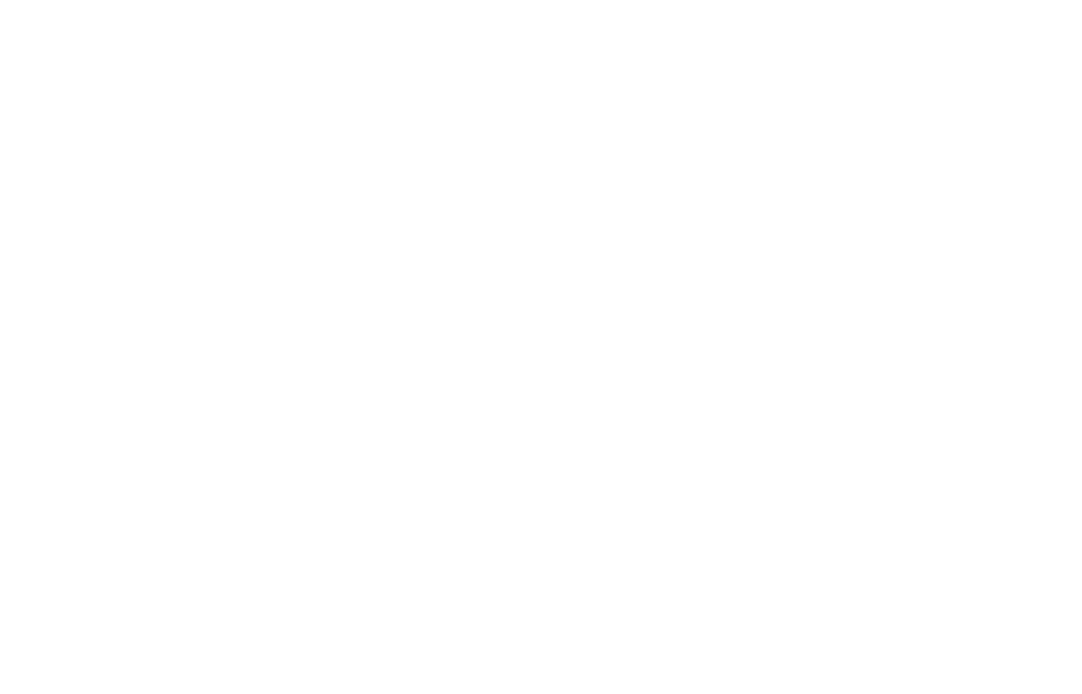 scroll, scrollTop: 0, scrollLeft: 0, axis: both 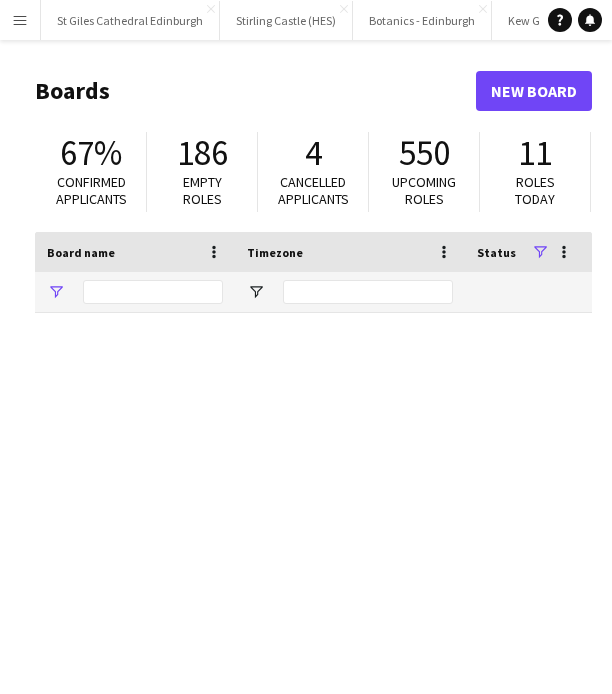 type on "***" 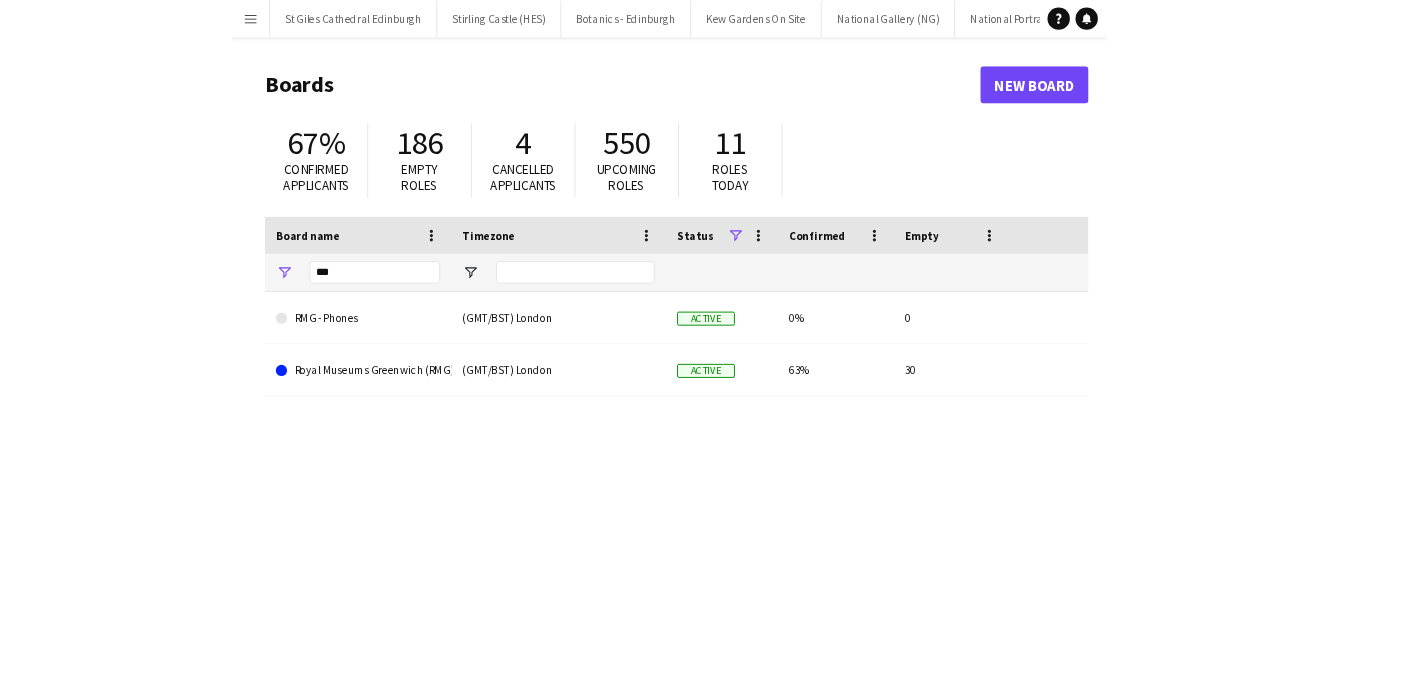 scroll, scrollTop: 0, scrollLeft: 0, axis: both 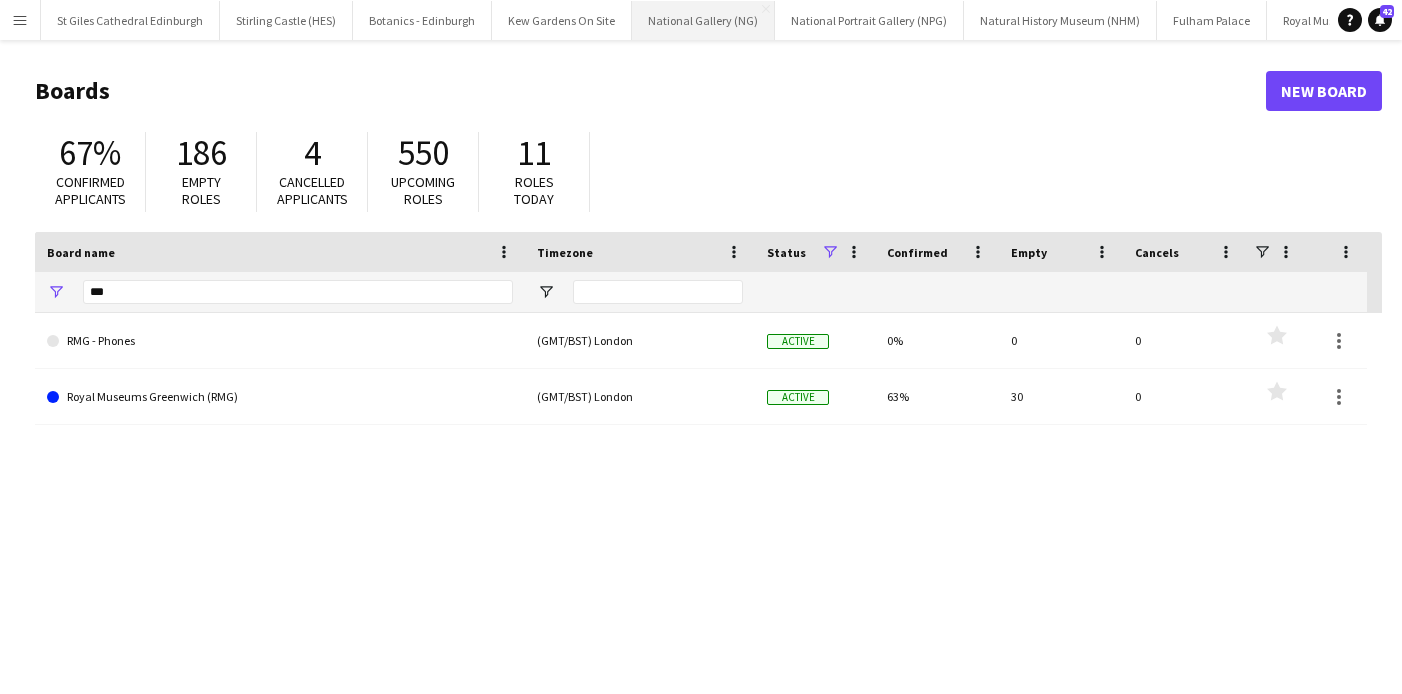 click on "National Gallery (NG)
Close" at bounding box center (703, 20) 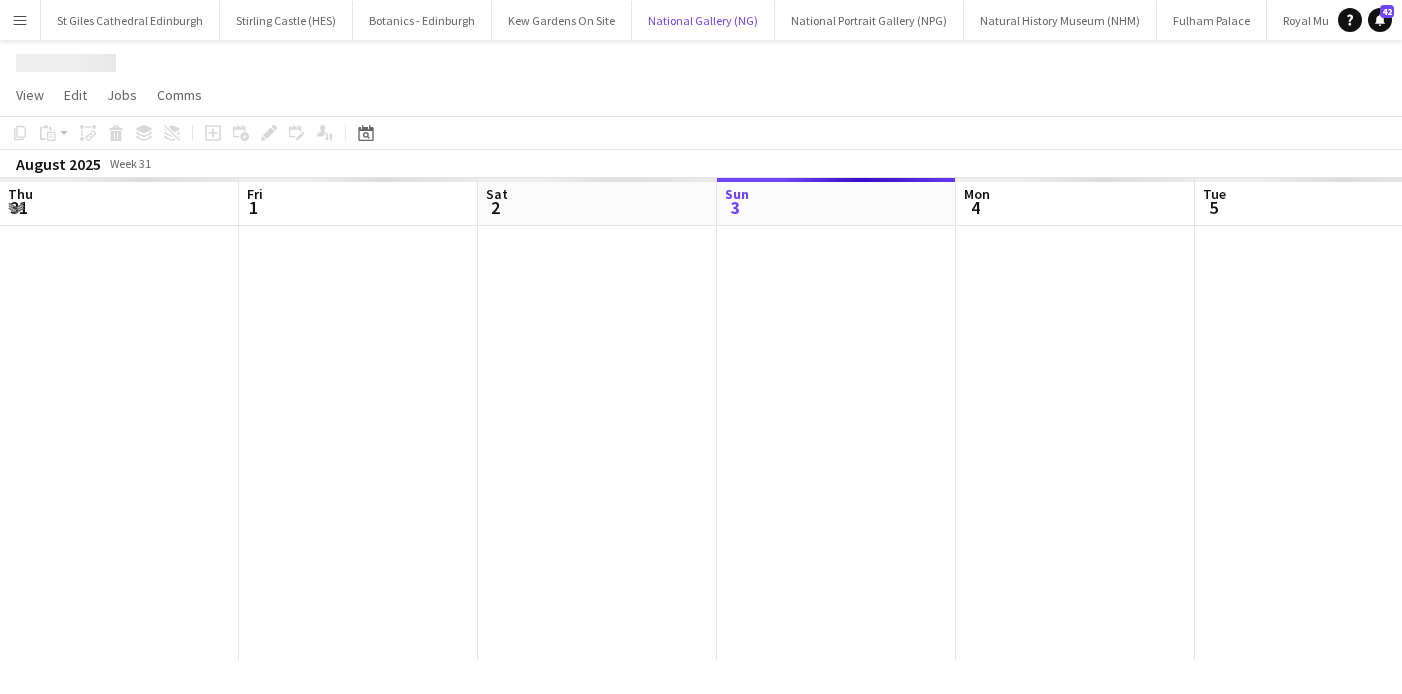 scroll, scrollTop: 0, scrollLeft: 478, axis: horizontal 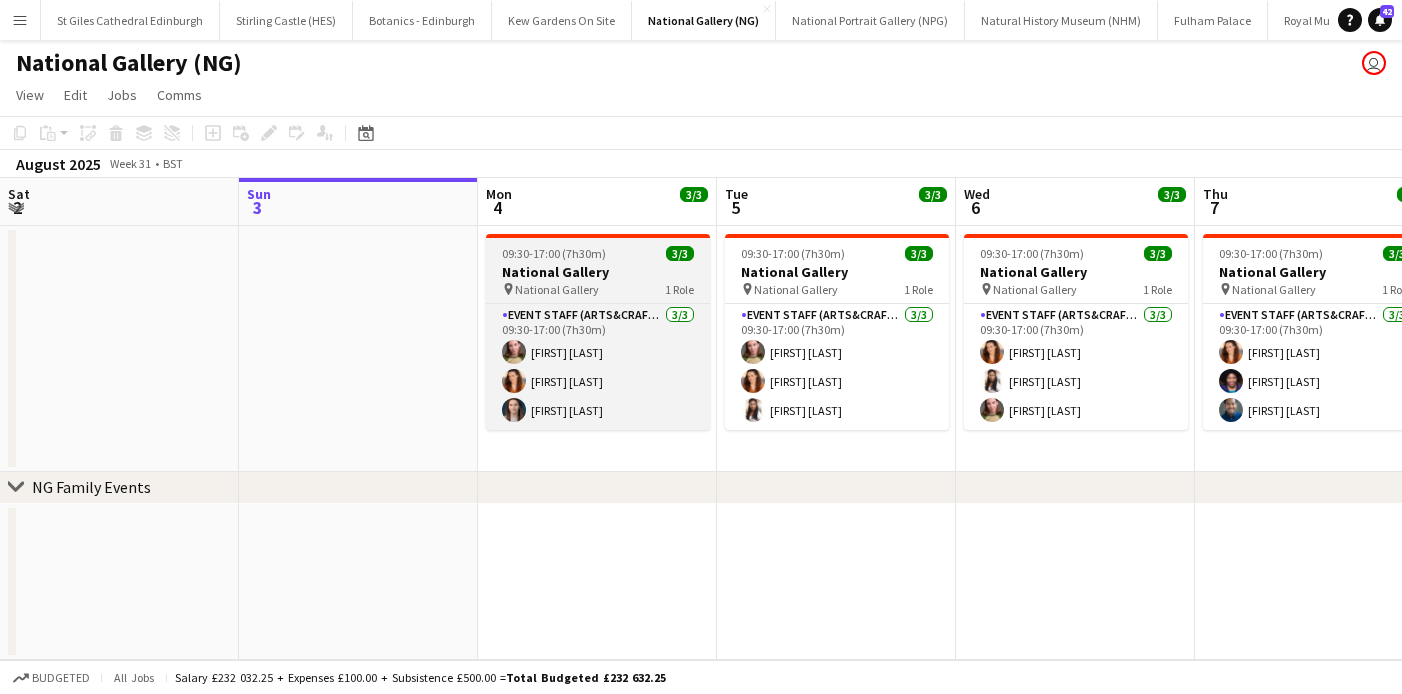 click on "09:30-17:00 (7h30m)    3/3   National Gallery
pin
National Gallery   1 Role   Event Staff (Arts&Crafts)   3/3   09:30-17:00 (7h30m)
Imogen Dowding Lara Sprosen Vicky Dunbobbin" at bounding box center (598, 332) 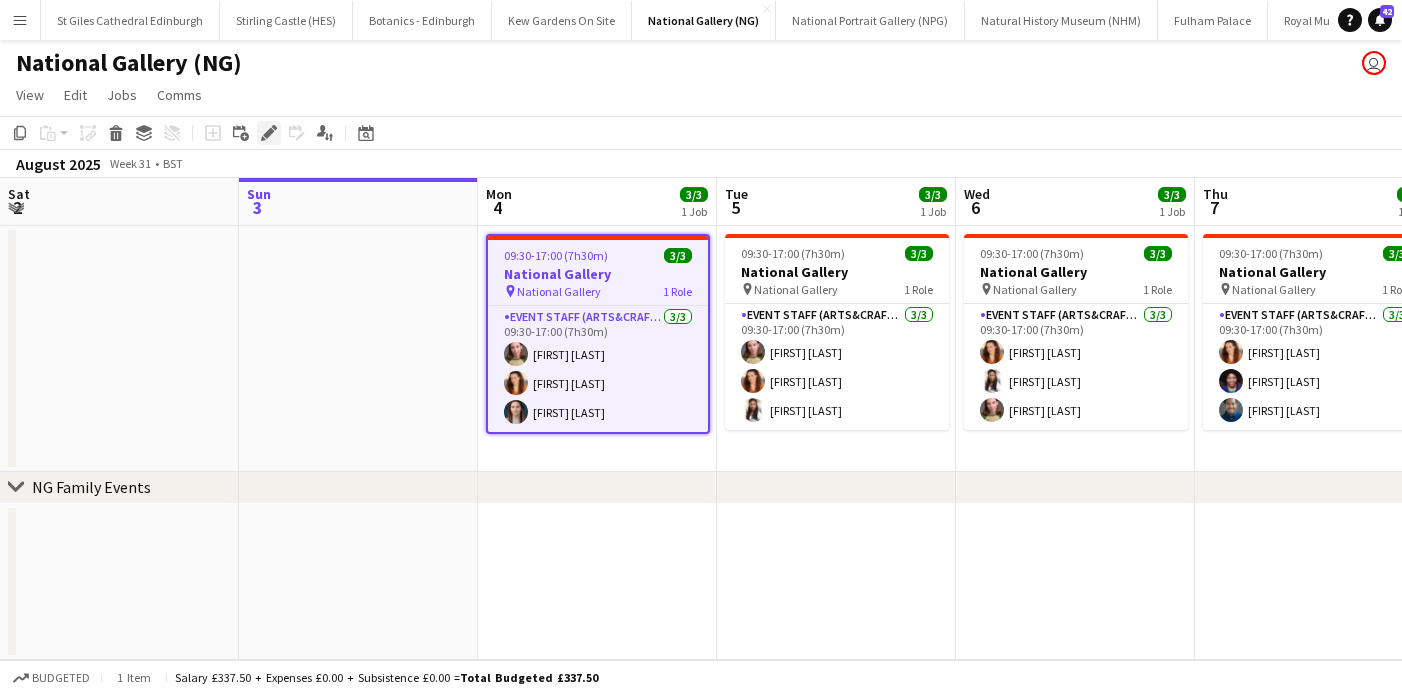 click on "Edit" 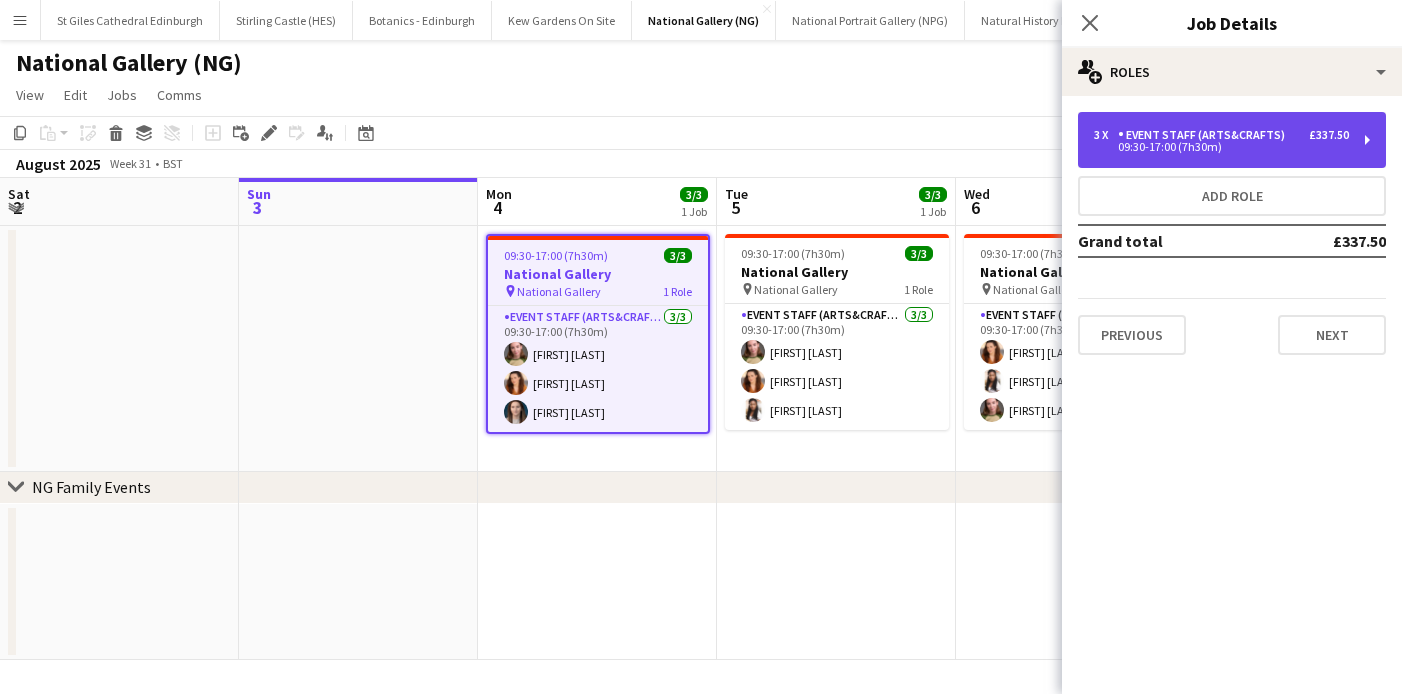 click on "Event Staff (Arts&Crafts)" at bounding box center [1205, 135] 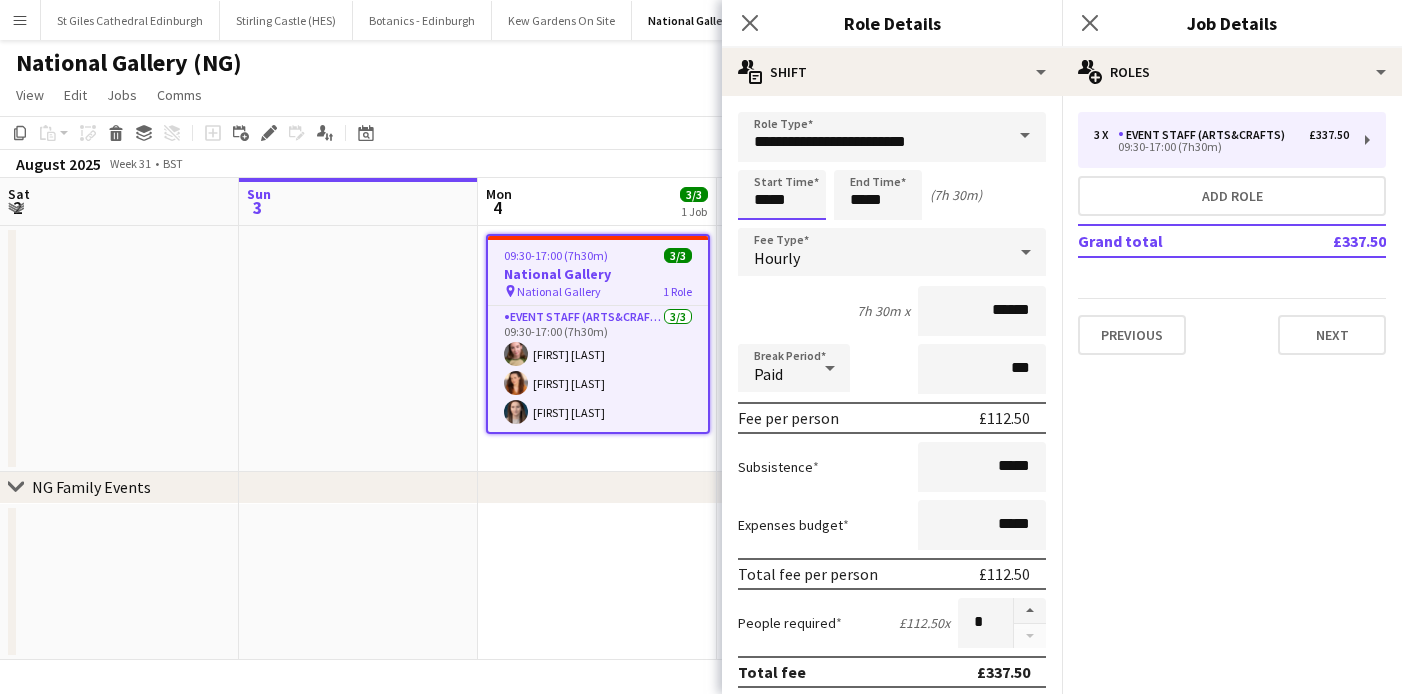 click on "*****" at bounding box center [782, 195] 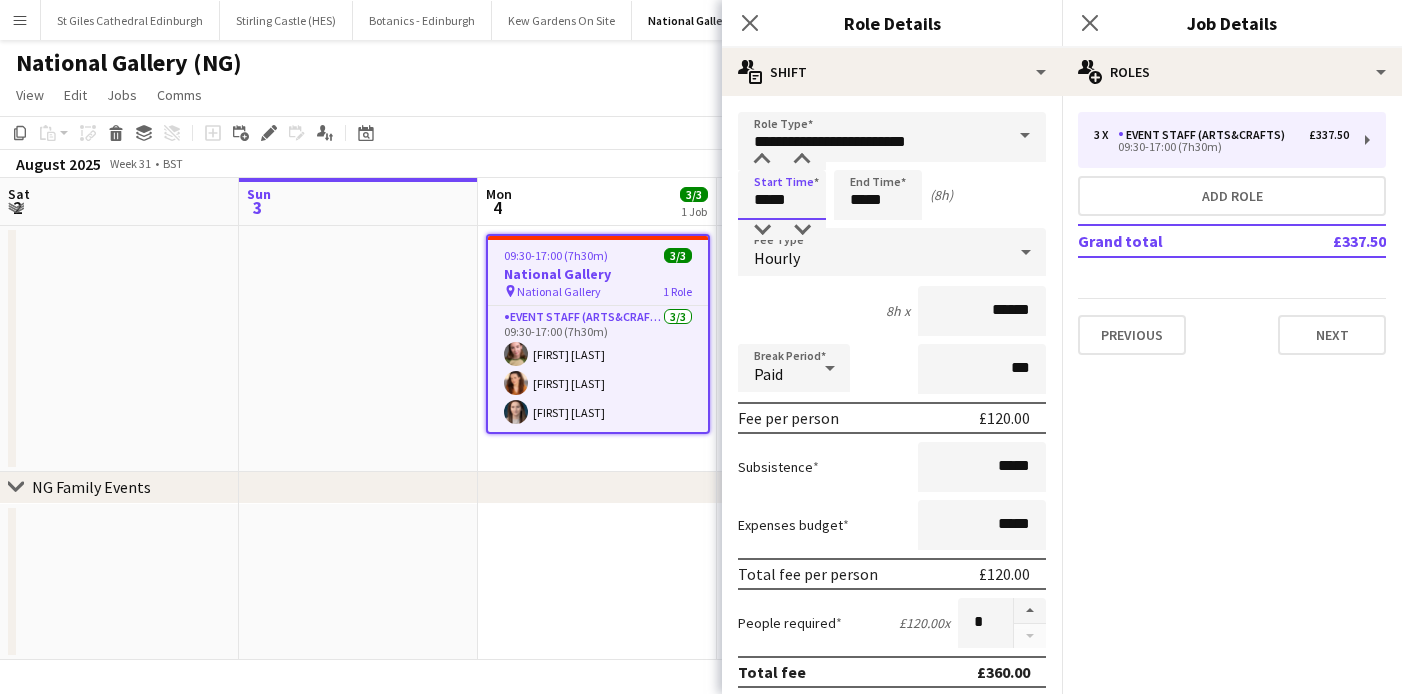 type on "*****" 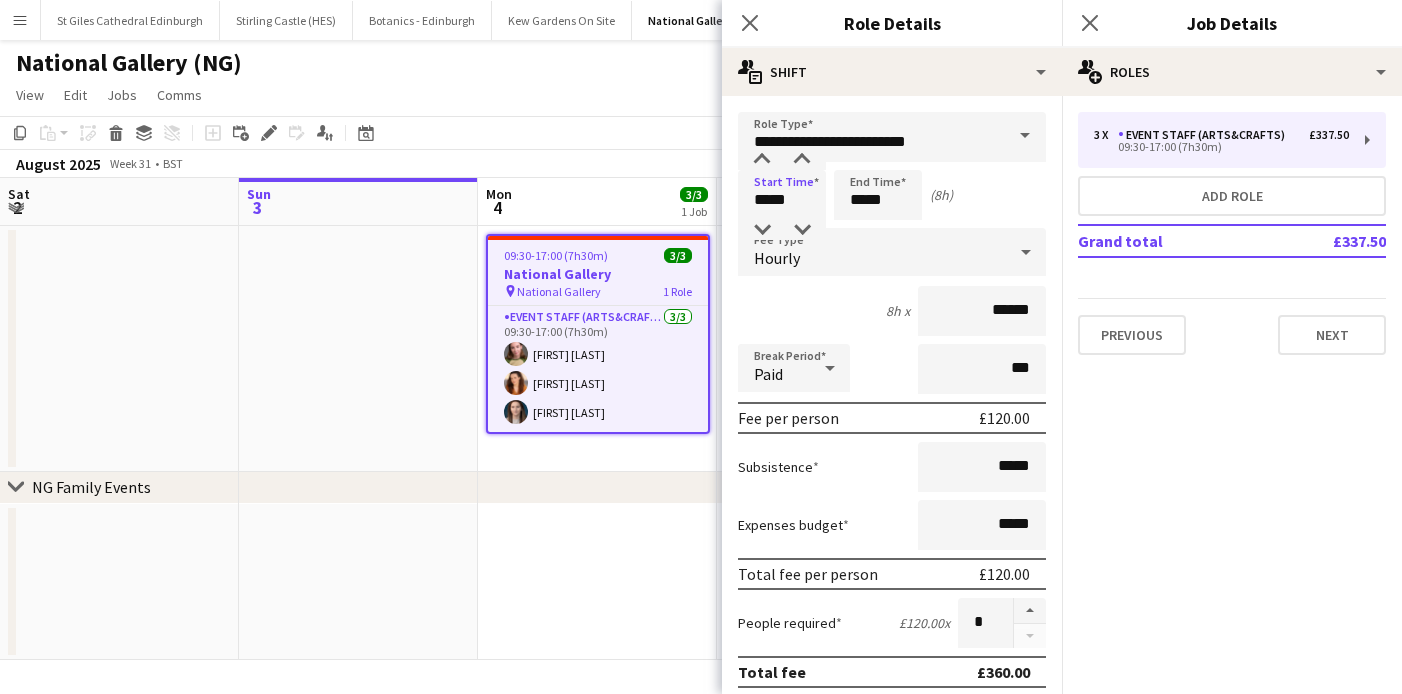 click on "Start Time  *****  End Time  *****  (8h)" at bounding box center (892, 195) 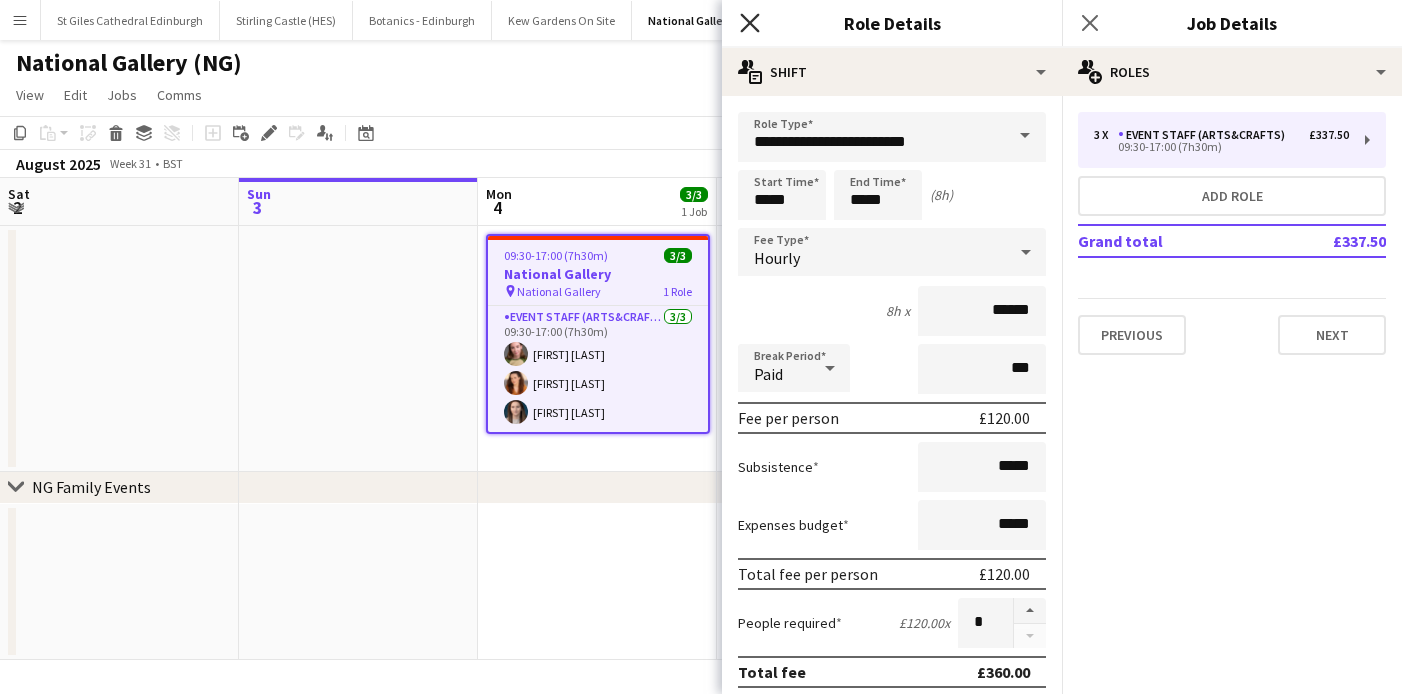click on "Close pop-in" 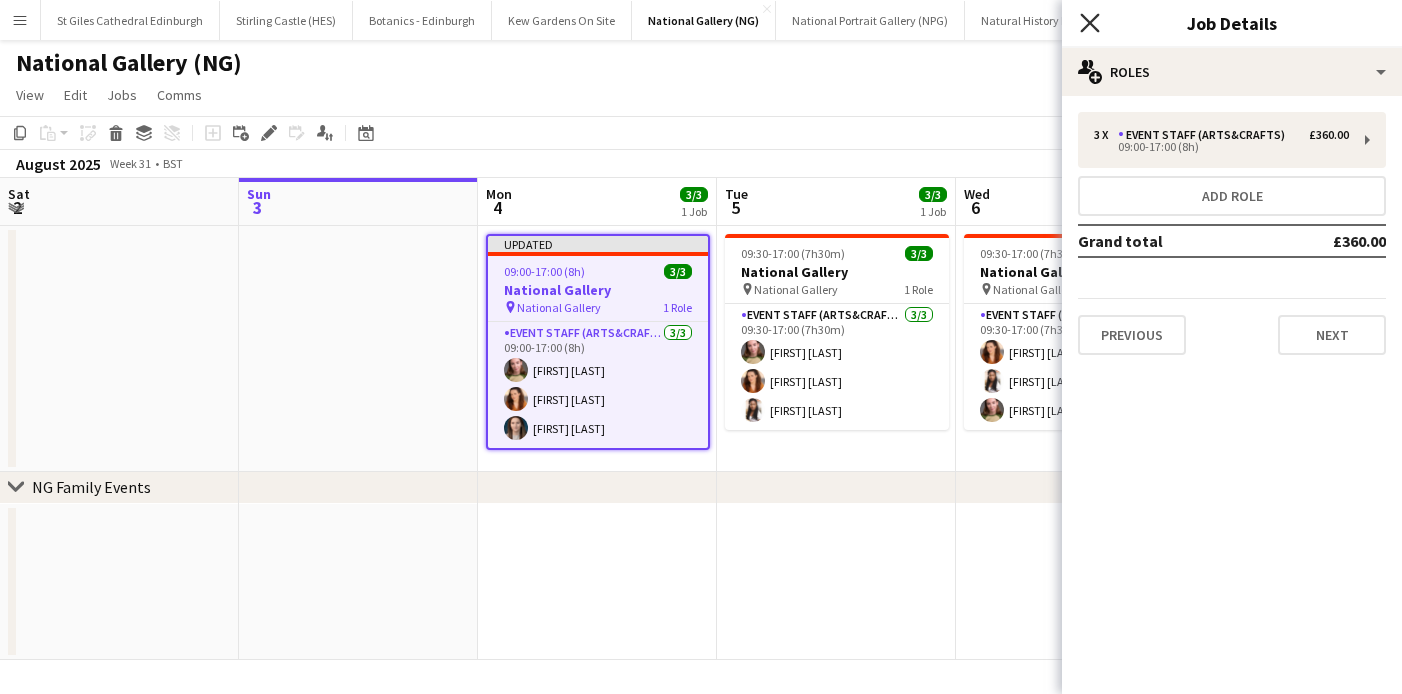 click 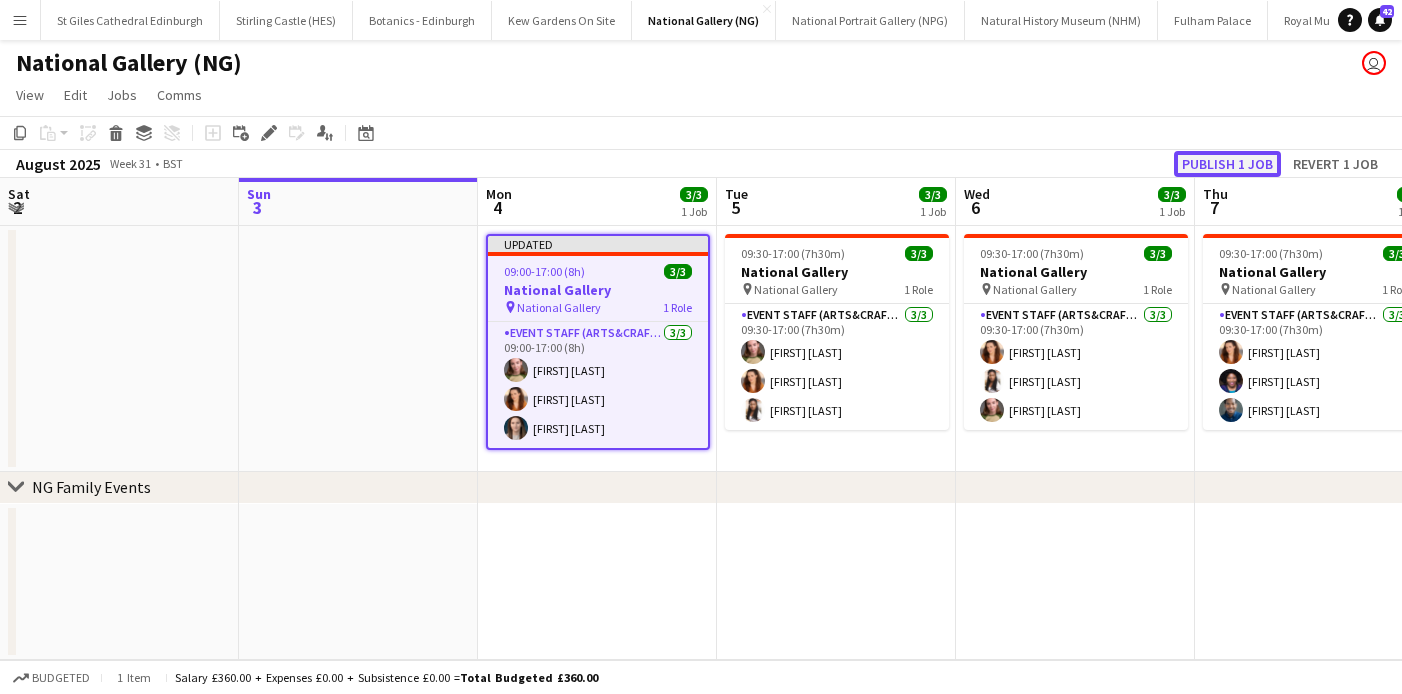 click on "Publish 1 job" 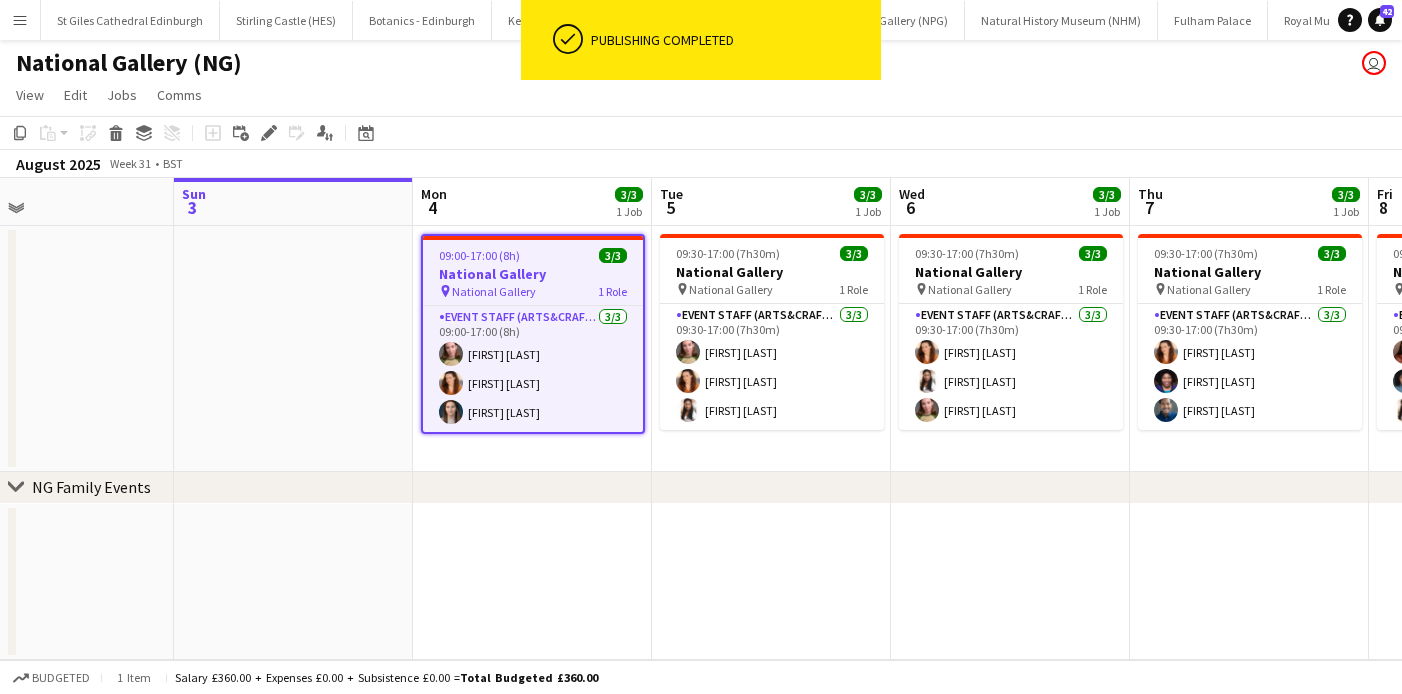 scroll, scrollTop: 0, scrollLeft: 584, axis: horizontal 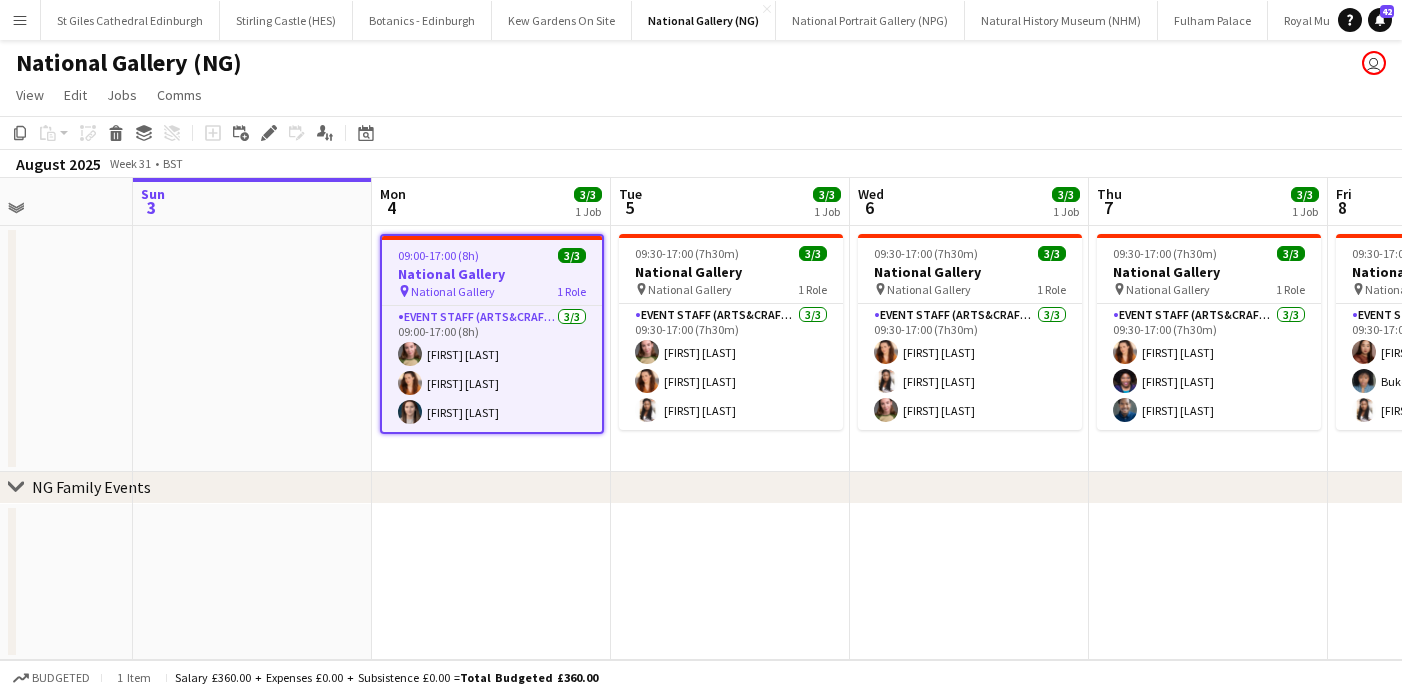 click on "View  Day view expanded Day view collapsed Month view Date picker Jump to today Expand Linked Jobs Collapse Linked Jobs  Edit  Copy
Command
C  Paste  Without Crew
Command
V With Crew
Command
Shift
V Paste as linked job  Group  Group Ungroup  Jobs  New Job Edit Job Delete Job New Linked Job Edit Linked Jobs Job fulfilment Promote Role Copy Role URL  Comms  Notify confirmed crew Create chat" 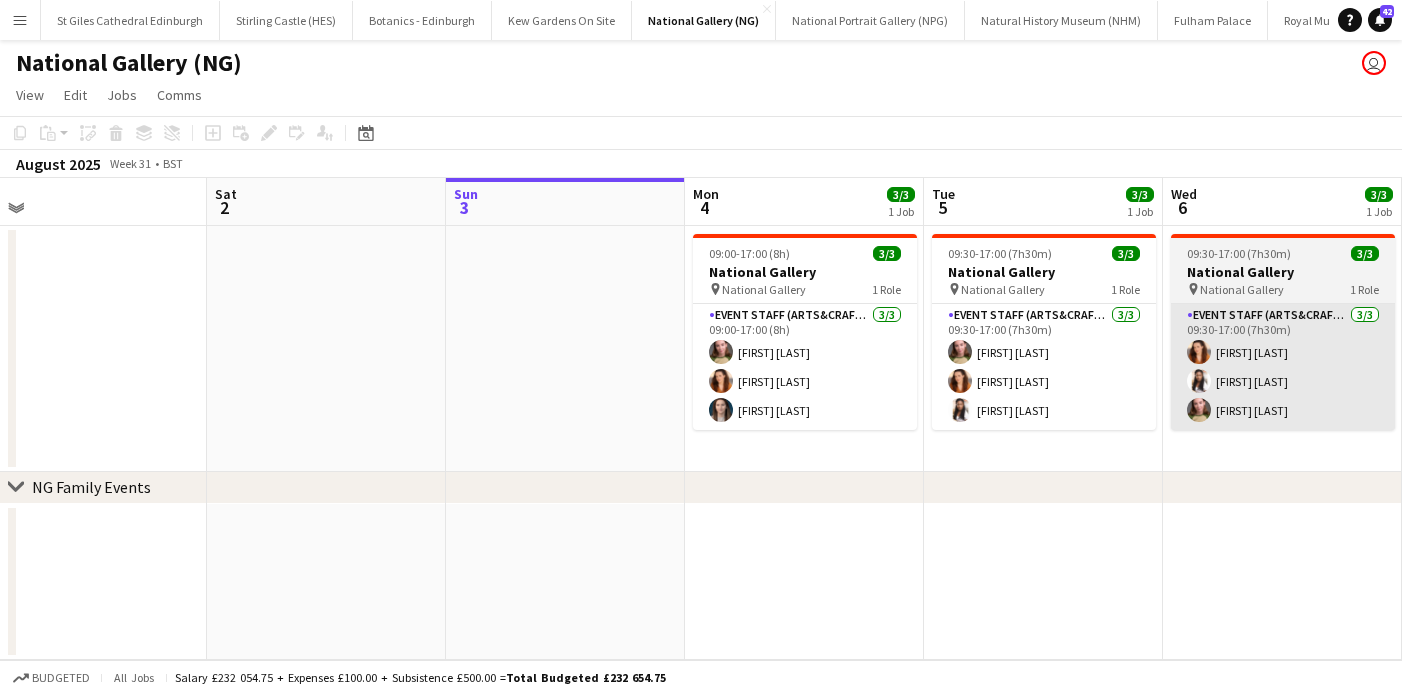 scroll, scrollTop: 0, scrollLeft: 515, axis: horizontal 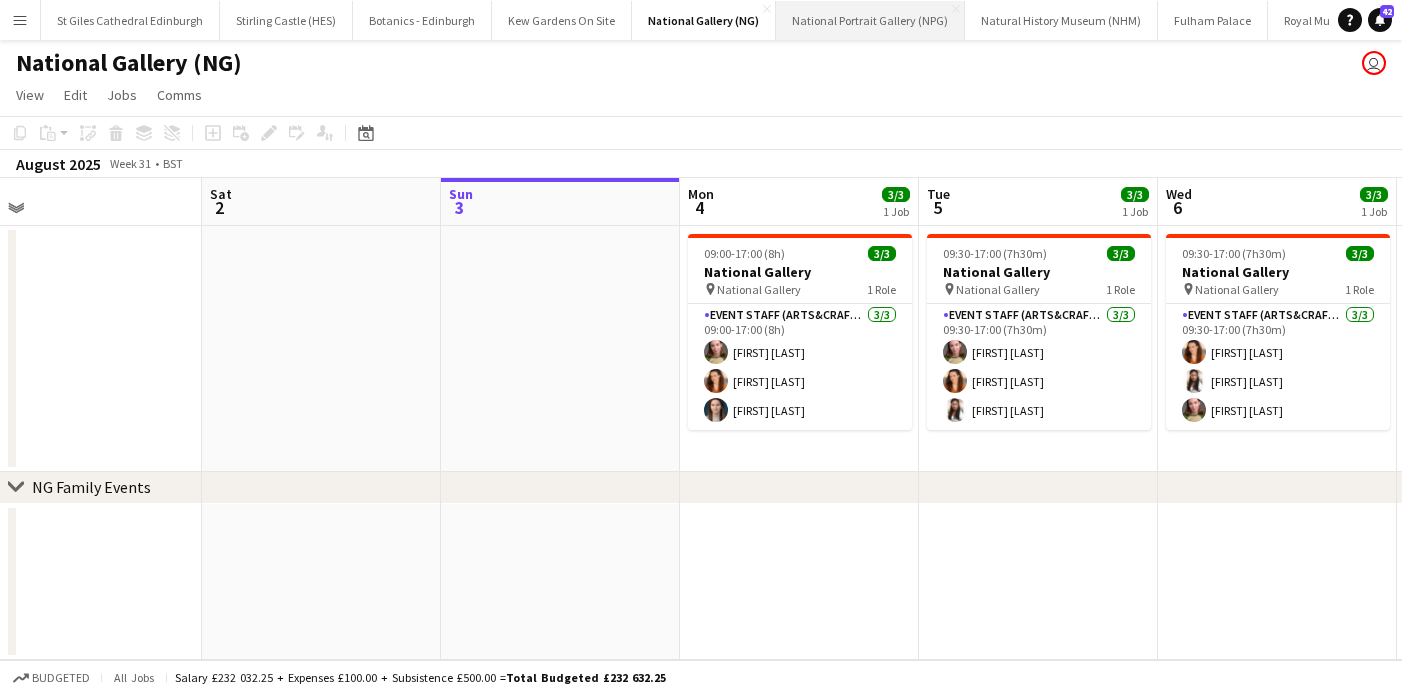 click on "National Portrait Gallery (NPG)
Close" at bounding box center [870, 20] 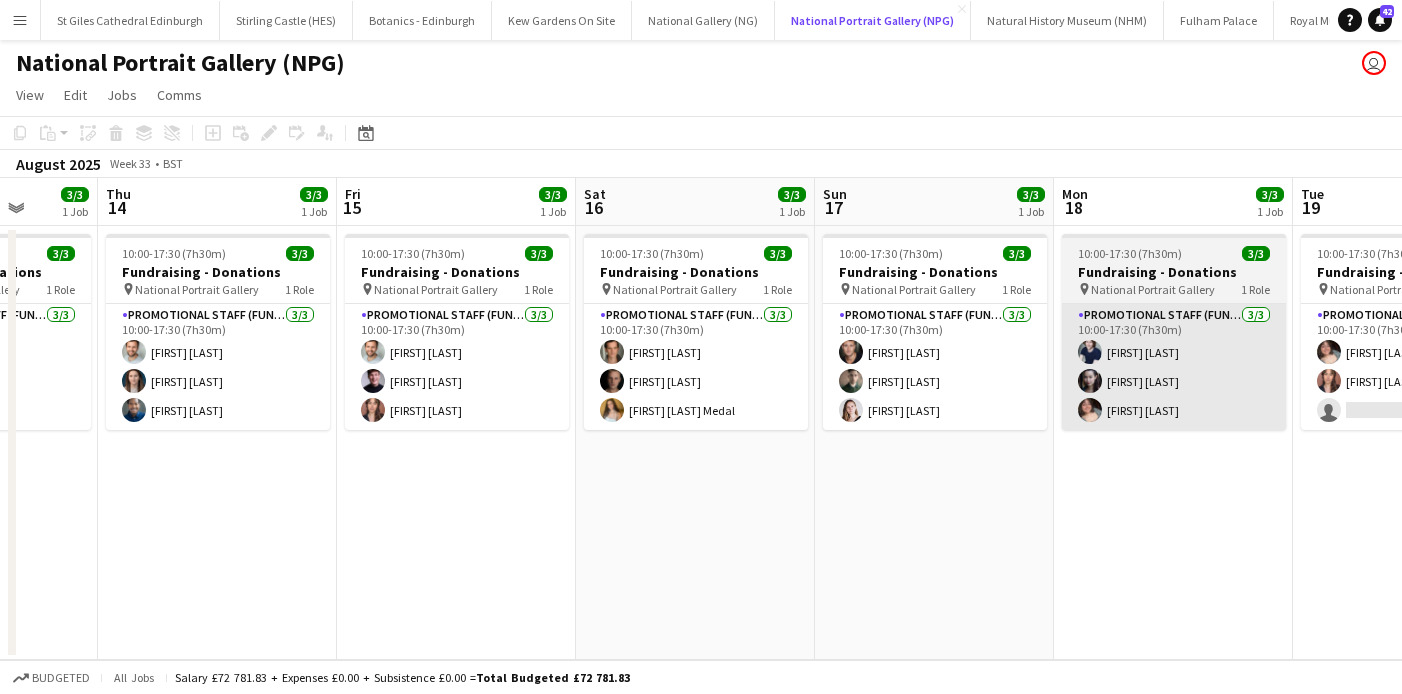 scroll, scrollTop: 0, scrollLeft: 430, axis: horizontal 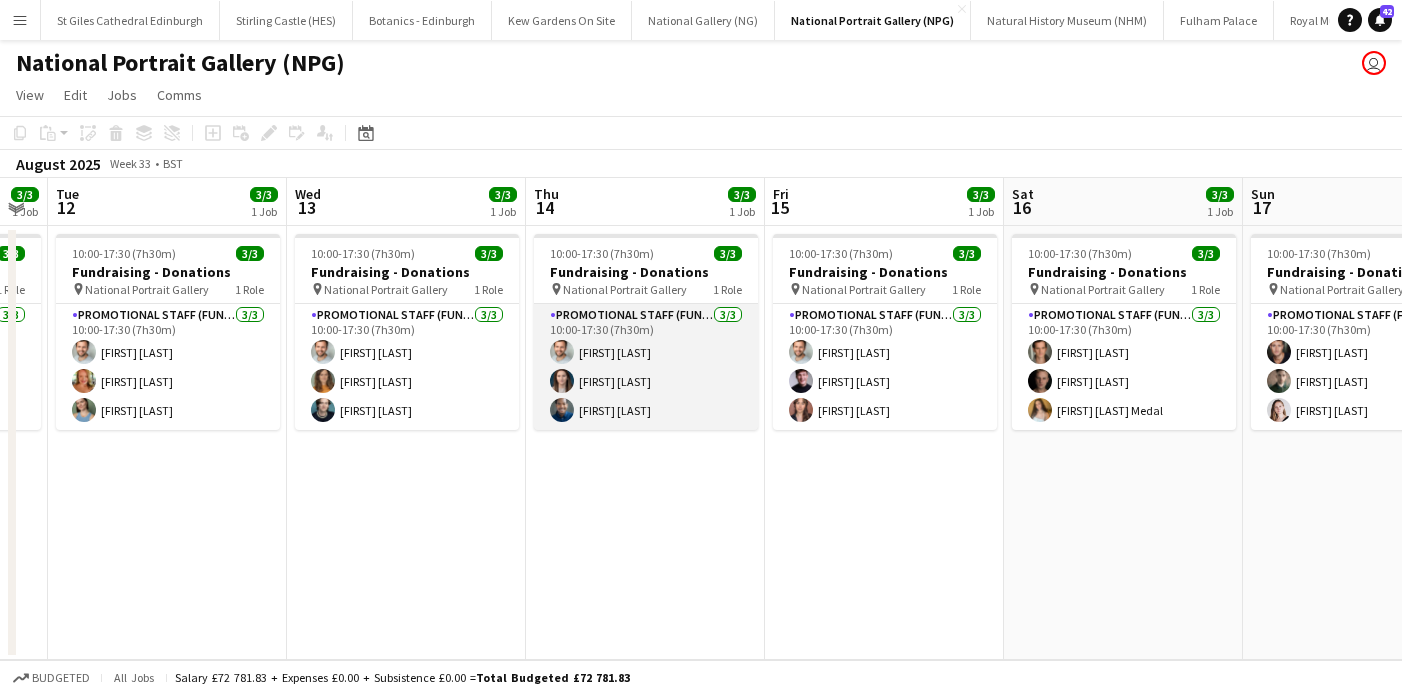 click on "Promotional Staff (Fundraiser)   3/3   10:00-17:30 (7h30m)
Nathan Unthank Vicky Dunbobbin Kaleb D'Aguilar" at bounding box center [646, 367] 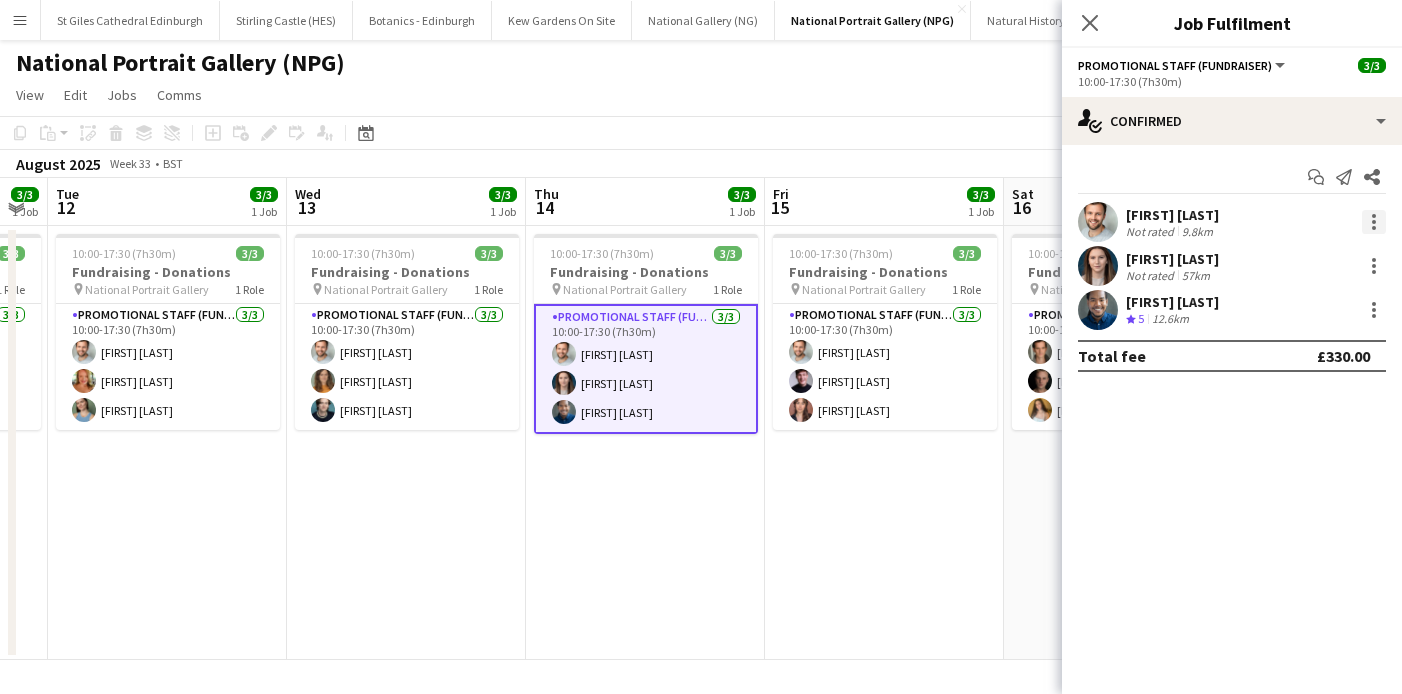 click at bounding box center (1374, 222) 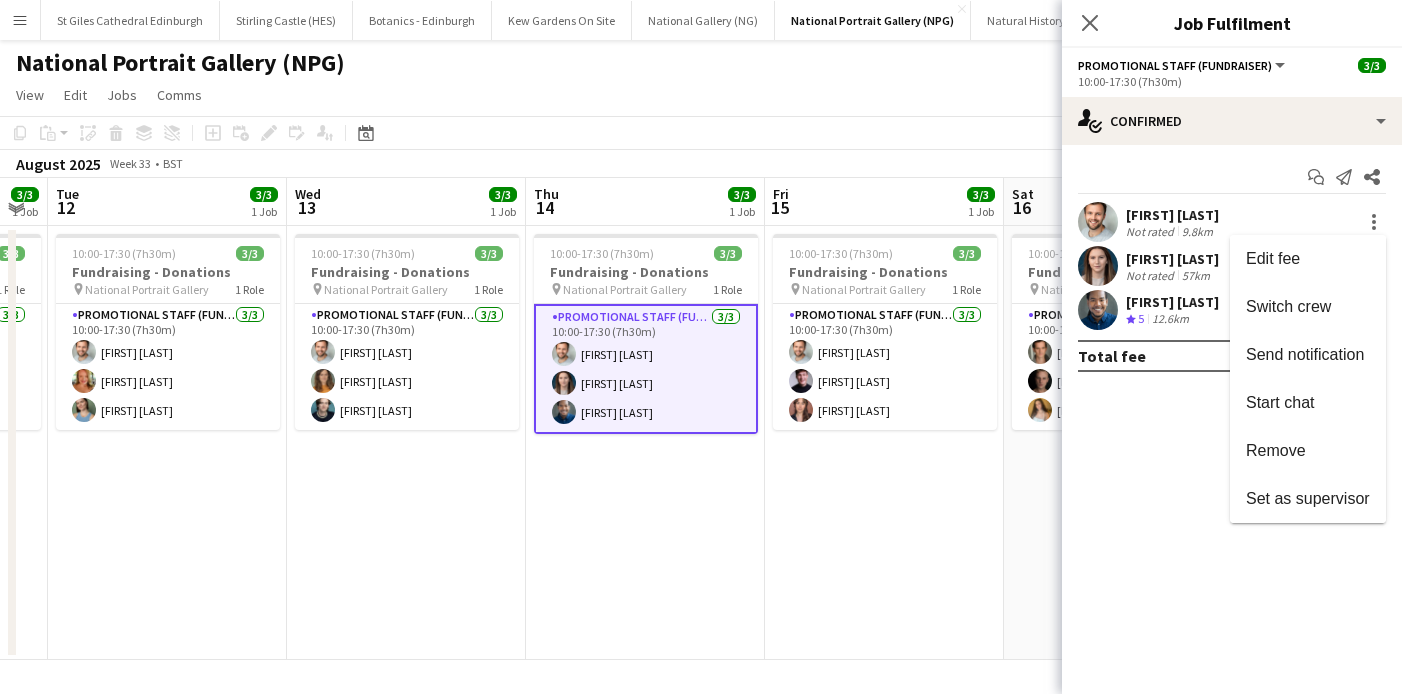 click at bounding box center (701, 347) 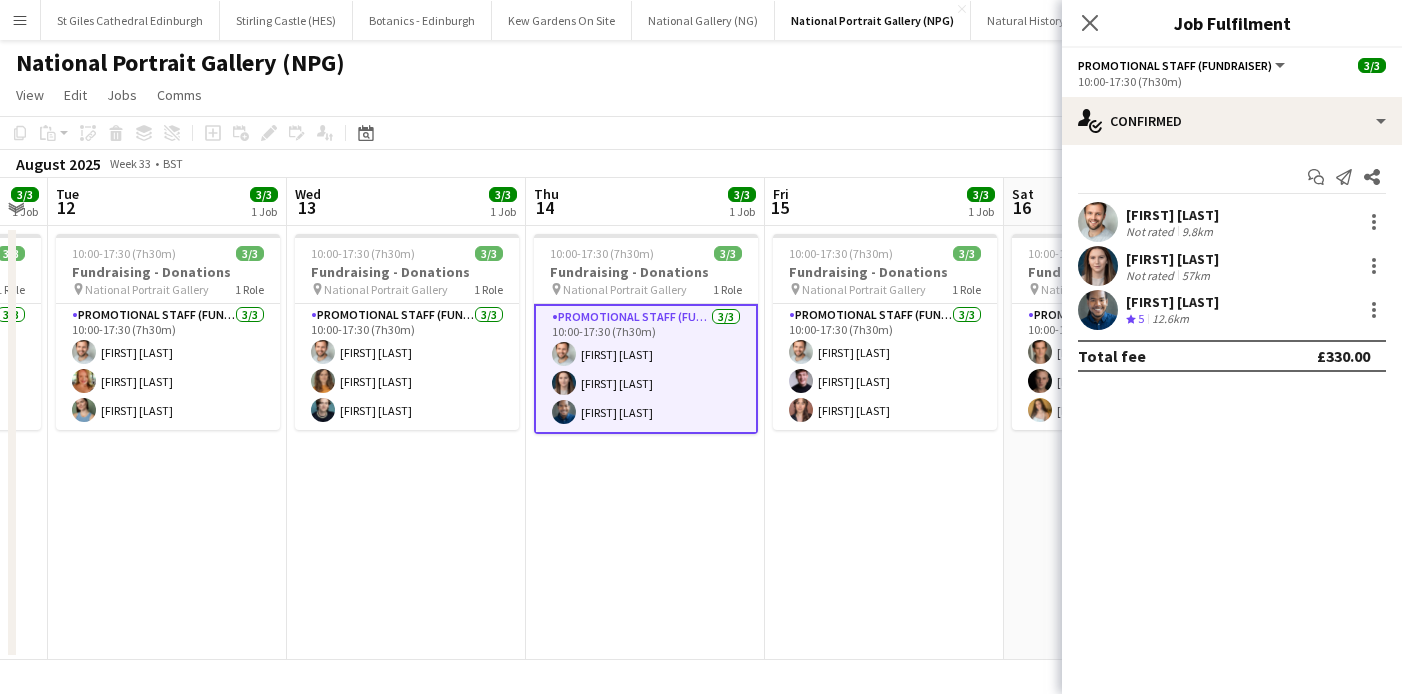 click on "10:00-17:30 (7h30m)    3/3   Fundraising - Donations
pin
National Portrait Gallery   1 Role   Promotional Staff (Fundraiser)   3/3   10:00-17:30 (7h30m)
Nathan Unthank Isobelle Ford Bradley Hodgson" at bounding box center (406, 443) 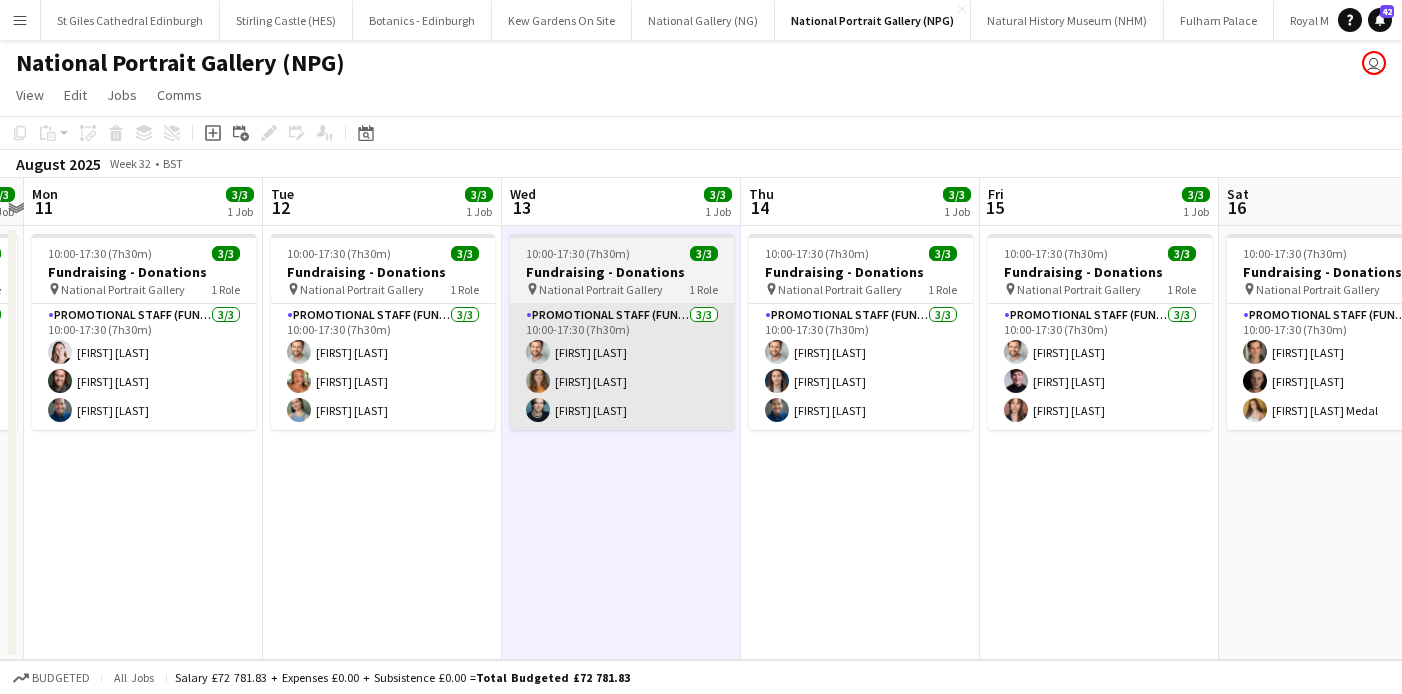 scroll, scrollTop: 0, scrollLeft: 418, axis: horizontal 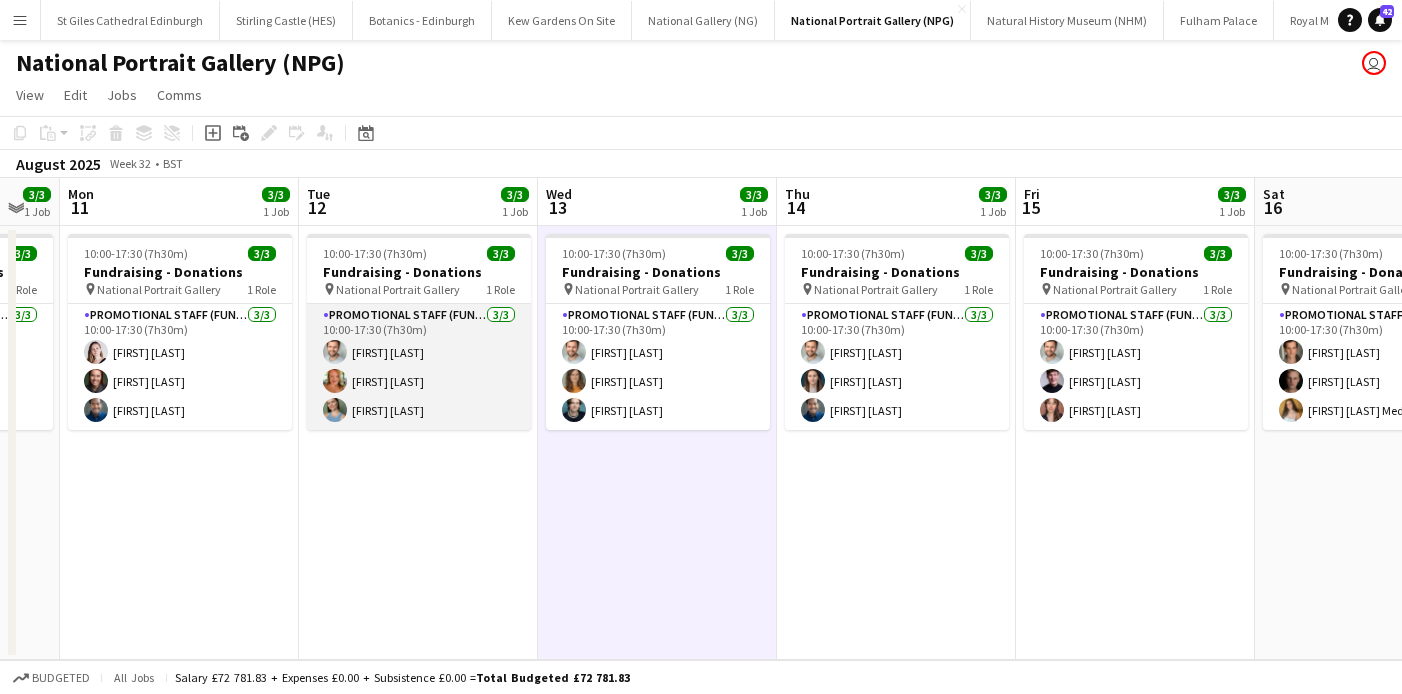 click on "Promotional Staff (Fundraiser)   3/3   10:00-17:30 (7h30m)
Nathan Unthank NICOLE CERATO Corinna Herriot" at bounding box center [419, 367] 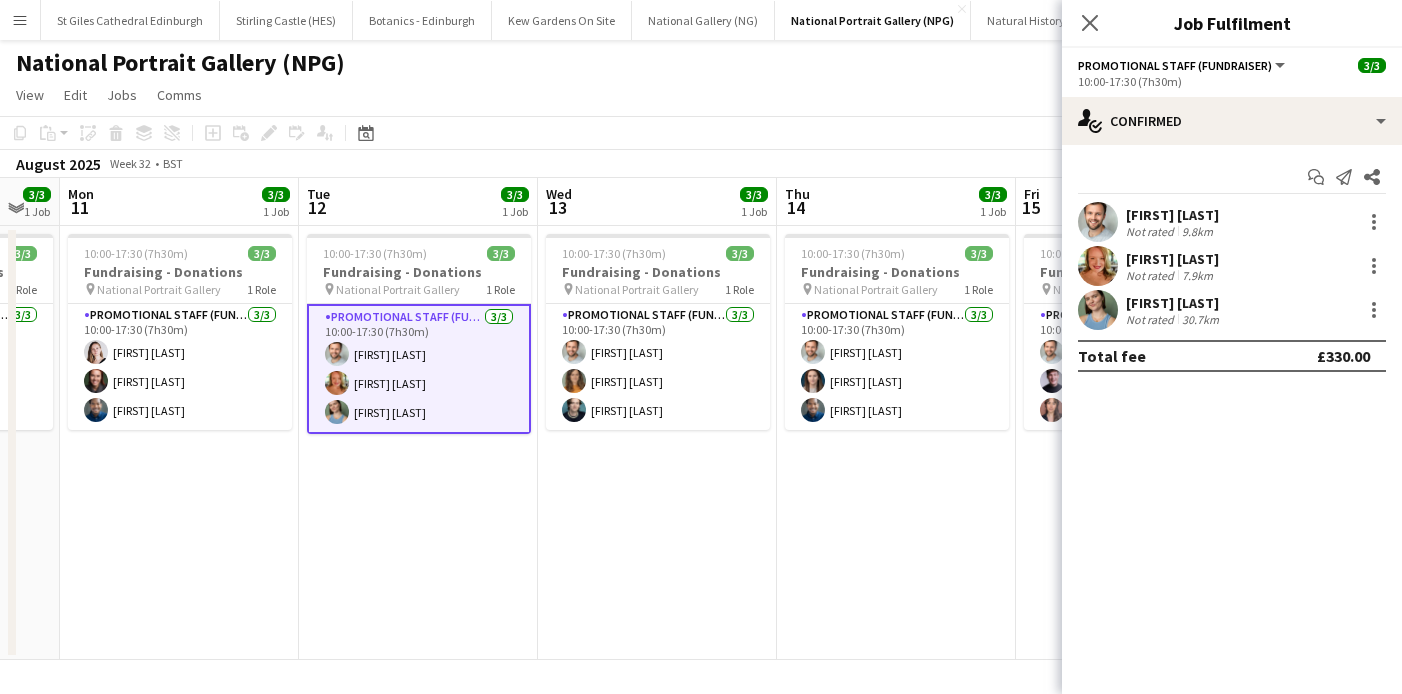 click on "Nathan Unthank   Not rated   9.8km" at bounding box center (1232, 222) 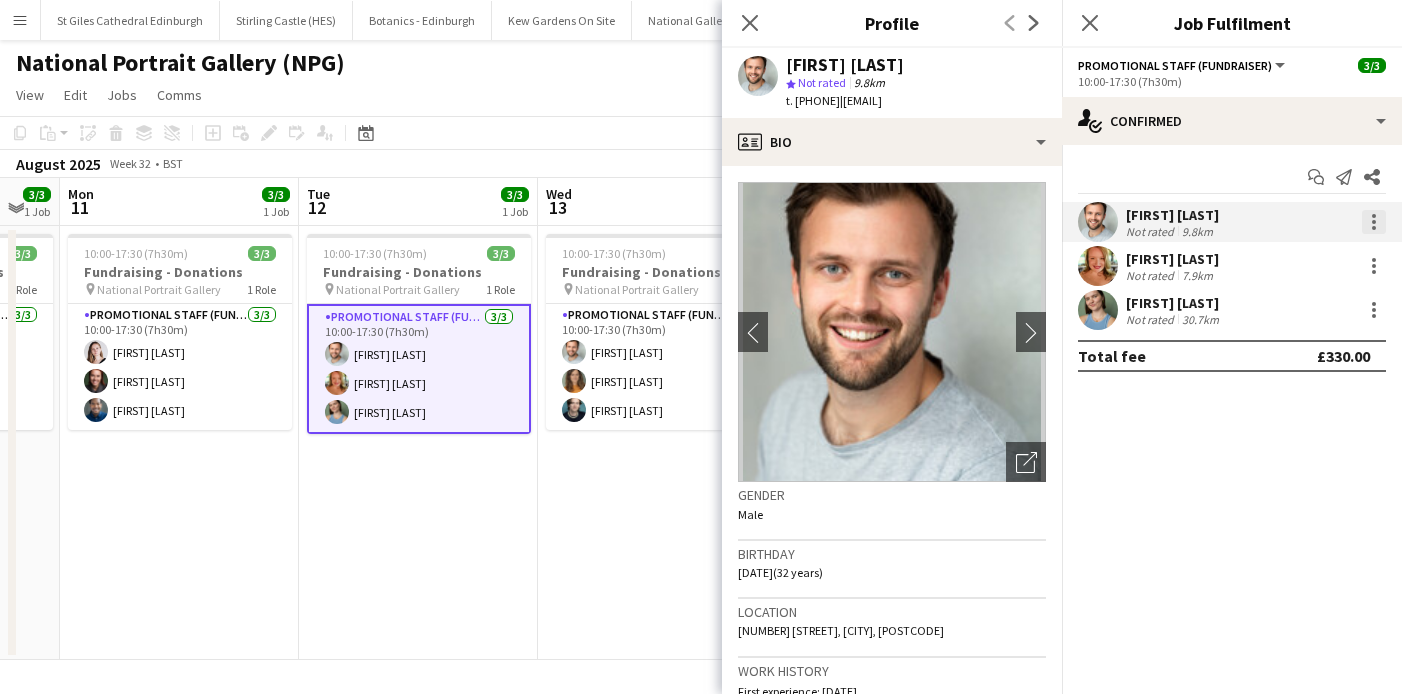 click at bounding box center (1374, 222) 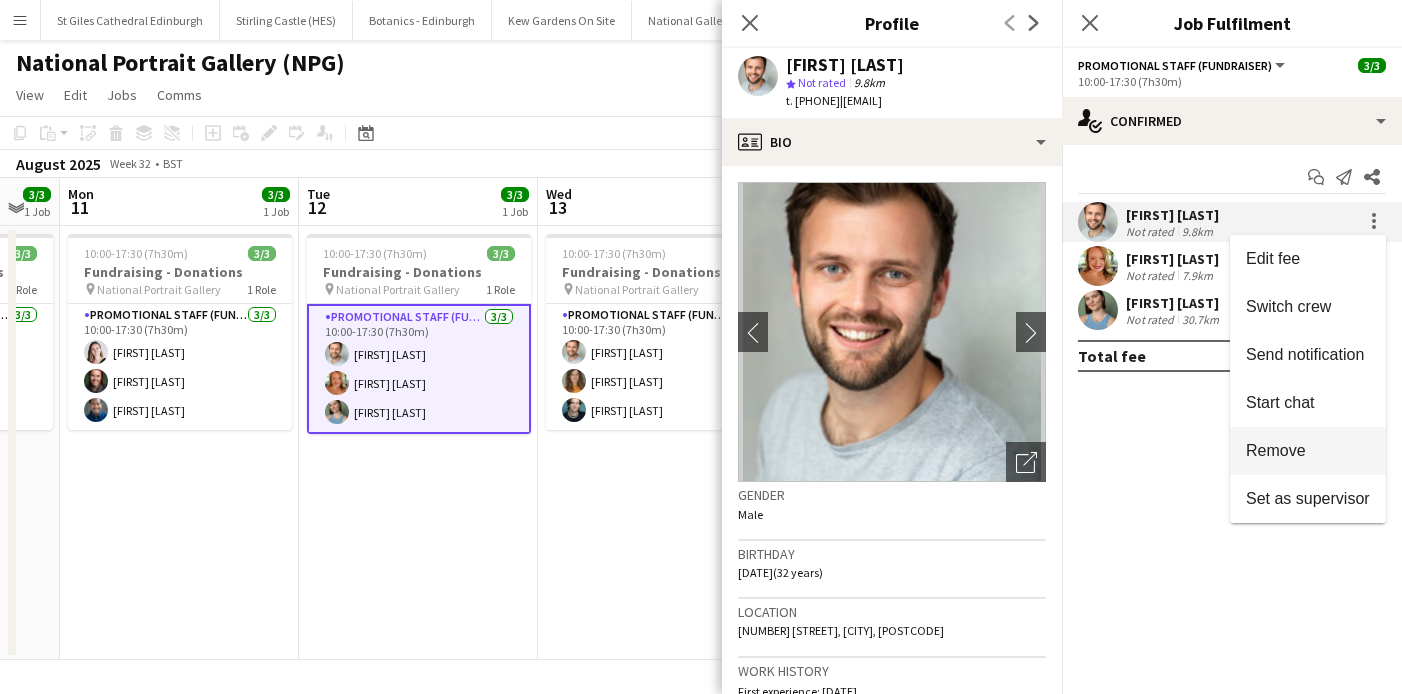 click on "Remove" at bounding box center [1276, 450] 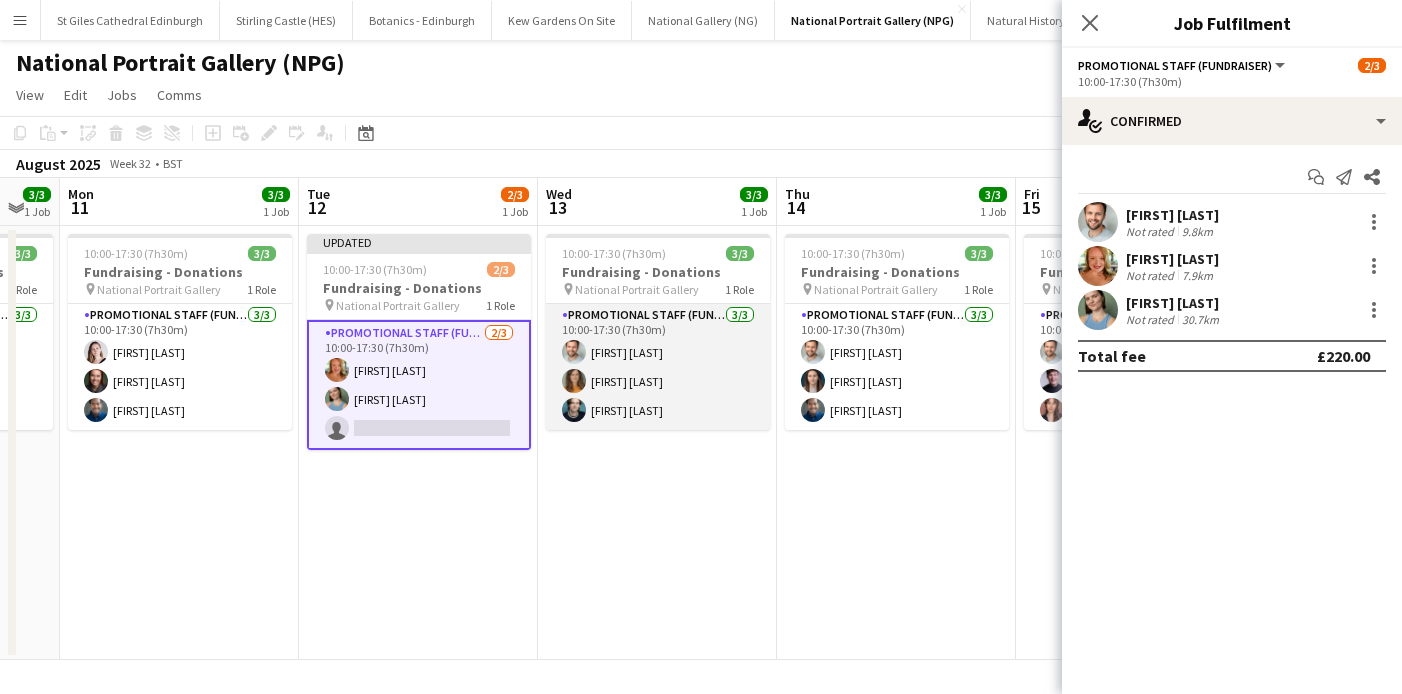 click on "Promotional Staff (Fundraiser)   3/3   10:00-17:30 (7h30m)
Nathan Unthank Isobelle Ford Bradley Hodgson" at bounding box center [658, 367] 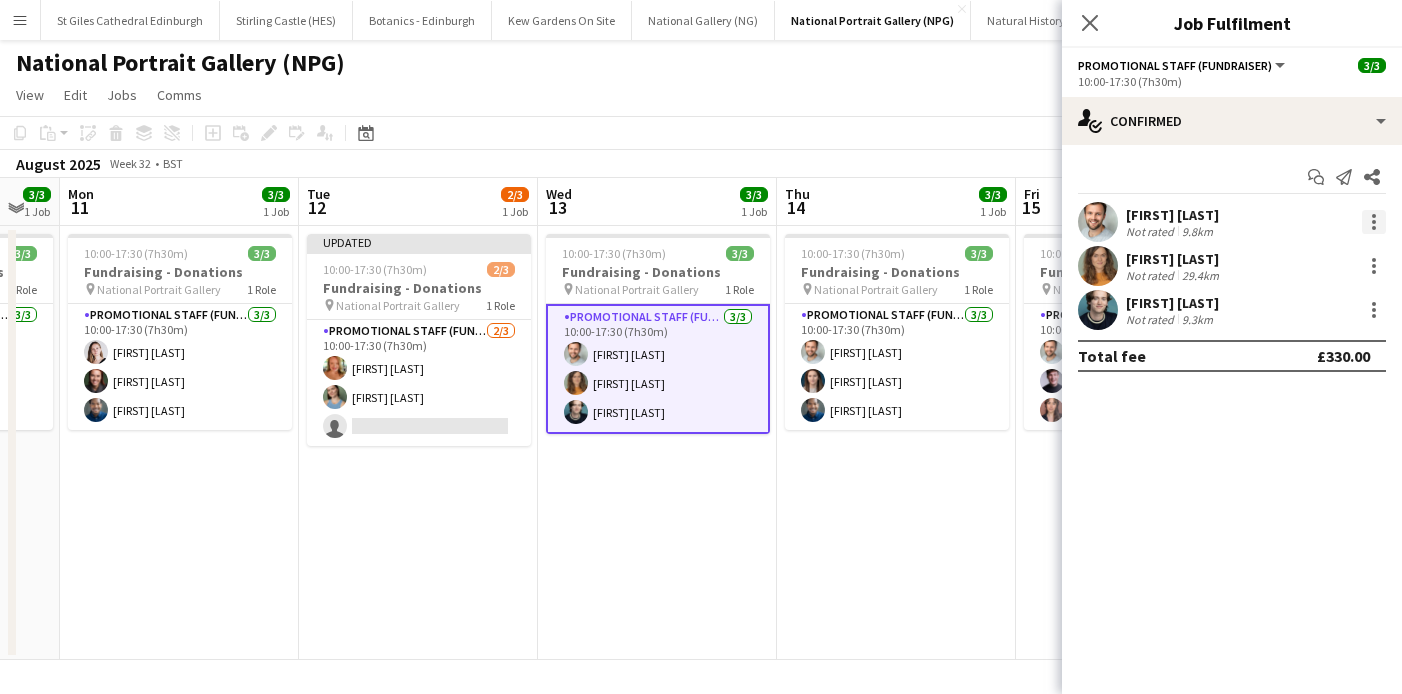 click at bounding box center [1374, 222] 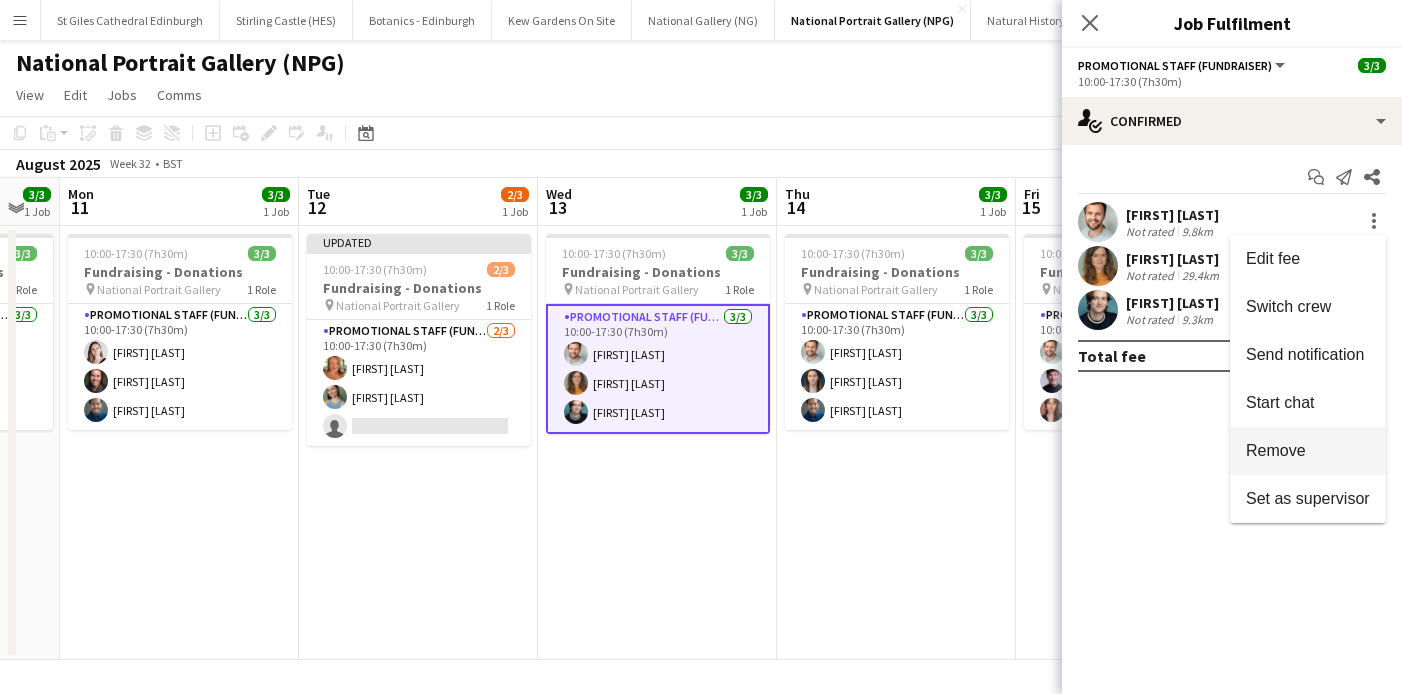 click on "Remove" at bounding box center (1308, 451) 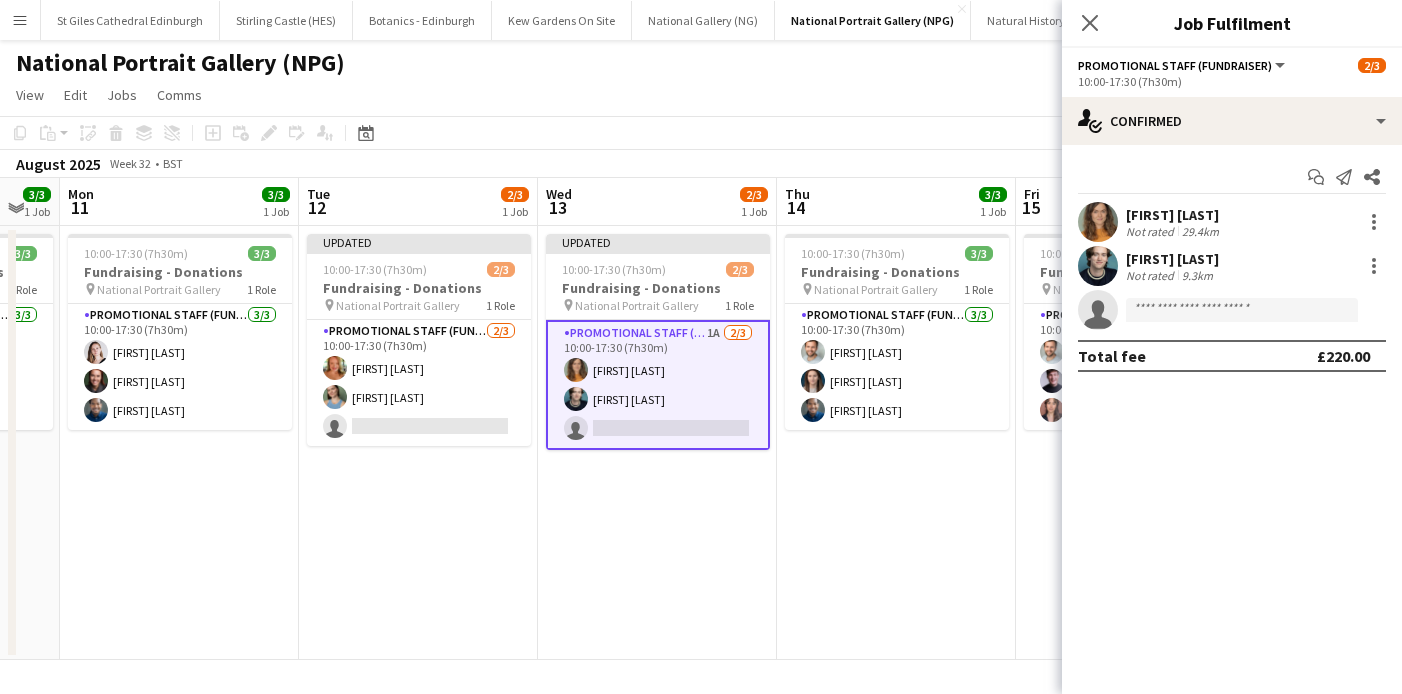 click on "Updated   10:00-17:30 (7h30m)    2/3   Fundraising - Donations
pin
National Portrait Gallery   1 Role   Promotional Staff (Fundraiser)   1A   2/3   10:00-17:30 (7h30m)
Isobelle Ford Bradley Hodgson
single-neutral-actions" at bounding box center [657, 443] 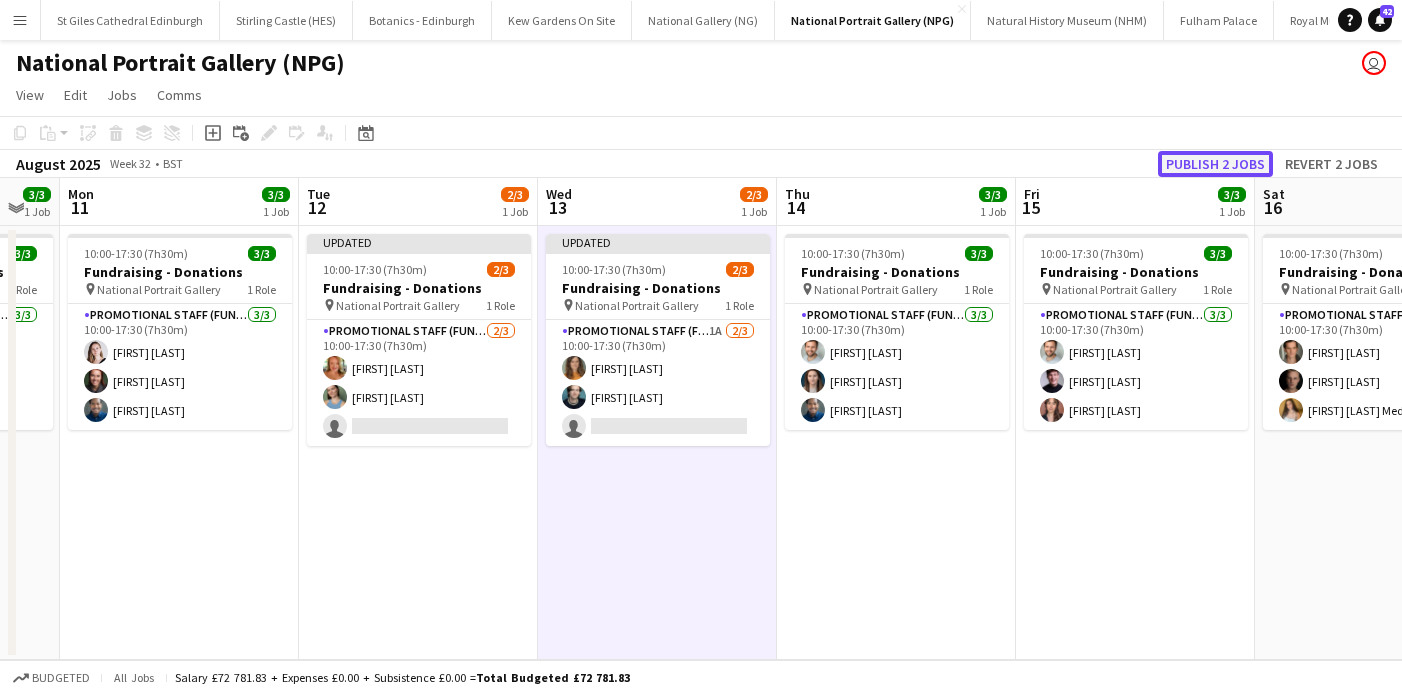 click on "Publish 2 jobs" 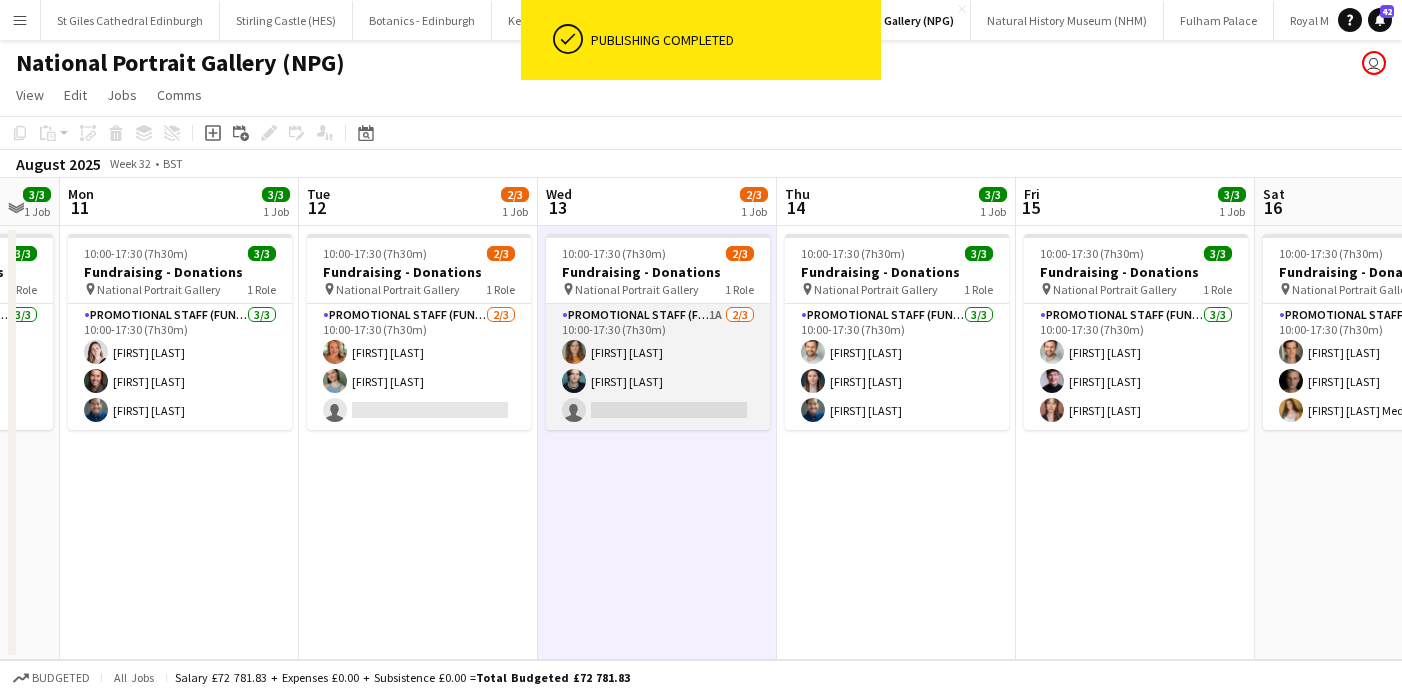 click on "Promotional Staff (Fundraiser)   1A   2/3   10:00-17:30 (7h30m)
Isobelle Ford Bradley Hodgson
single-neutral-actions" at bounding box center [658, 367] 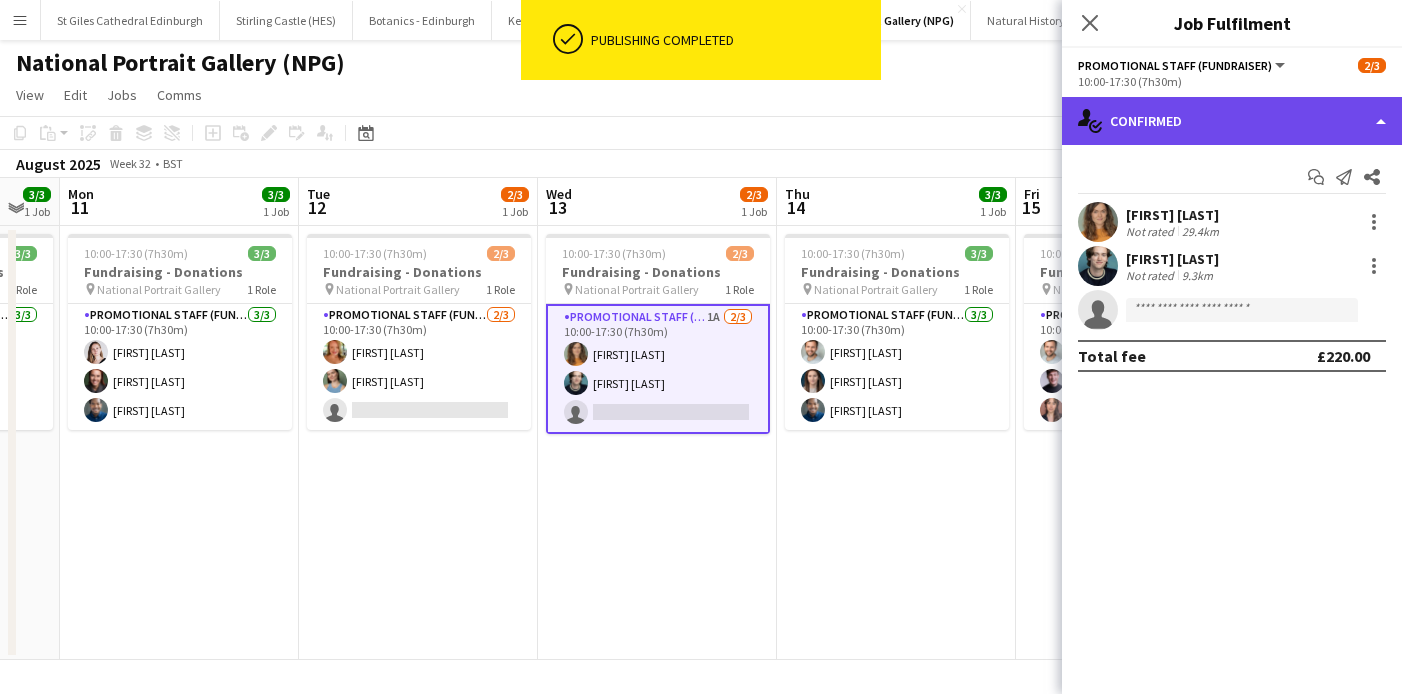 click on "single-neutral-actions-check-2
Confirmed" 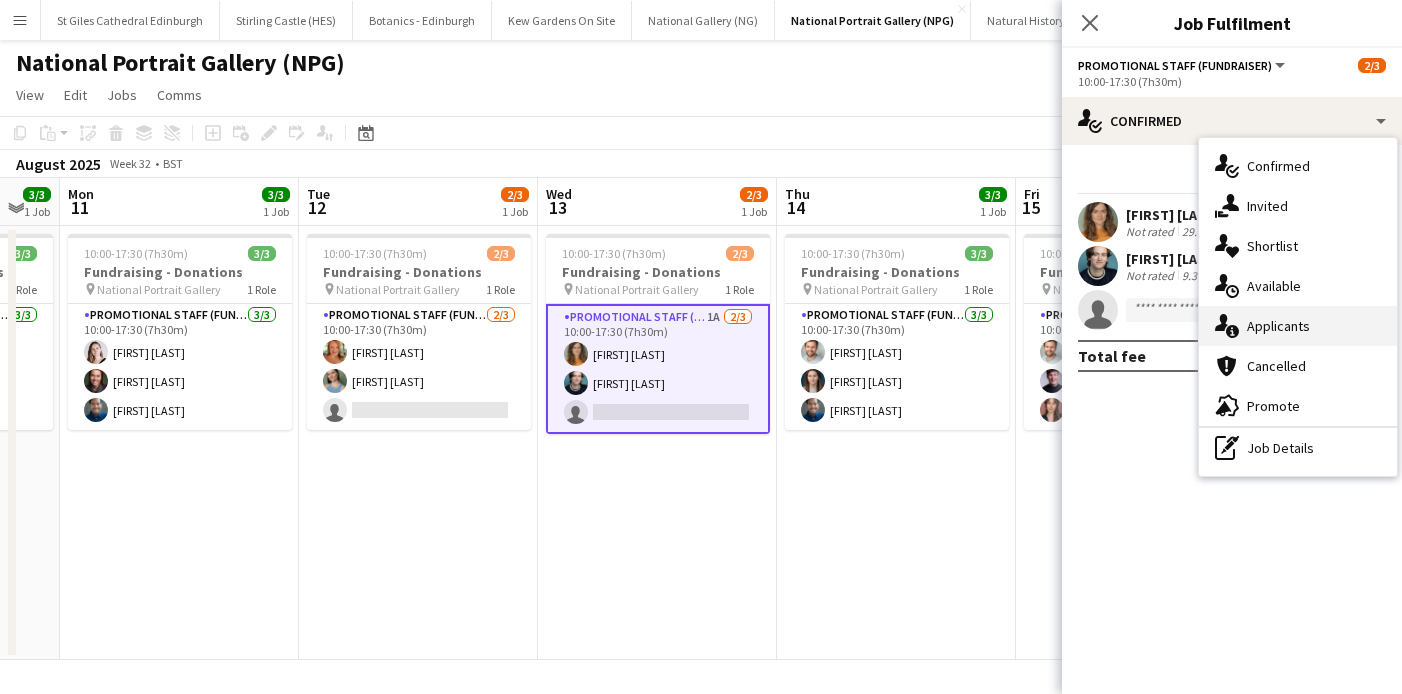 click on "single-neutral-actions-information
Applicants" at bounding box center [1298, 326] 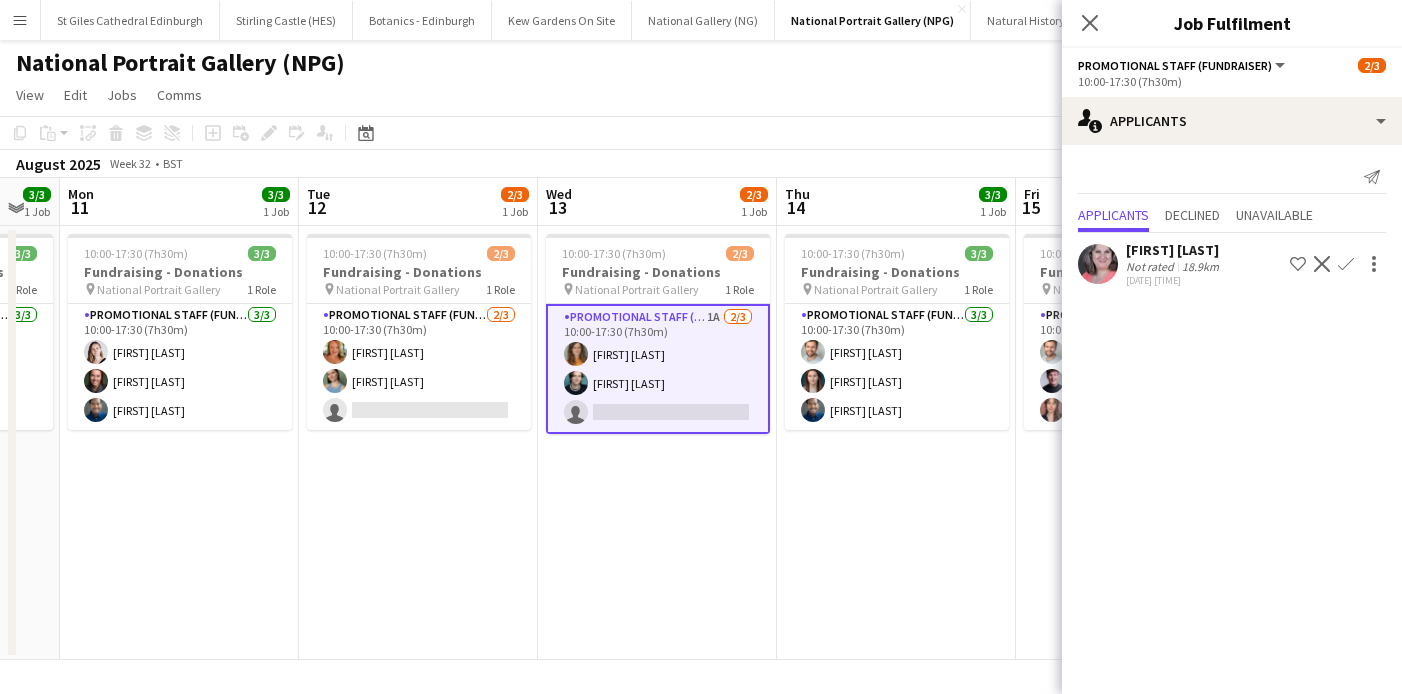 click on "Copy
Paste
Paste
Command
V Paste with crew
Command
Shift
V
Paste linked Job
Delete
Group
Ungroup
Add job
Add linked Job
Edit
Edit linked Job
Applicants
Date picker
AUG 2025 AUG 2025 Monday M Tuesday T Wednesday W Thursday T Friday F Saturday S Sunday S  AUG   1   2   3   4   5   6   7   8   9   10   11   12   13   14   15   16   17   18   19   20   21   22   23   24   25" 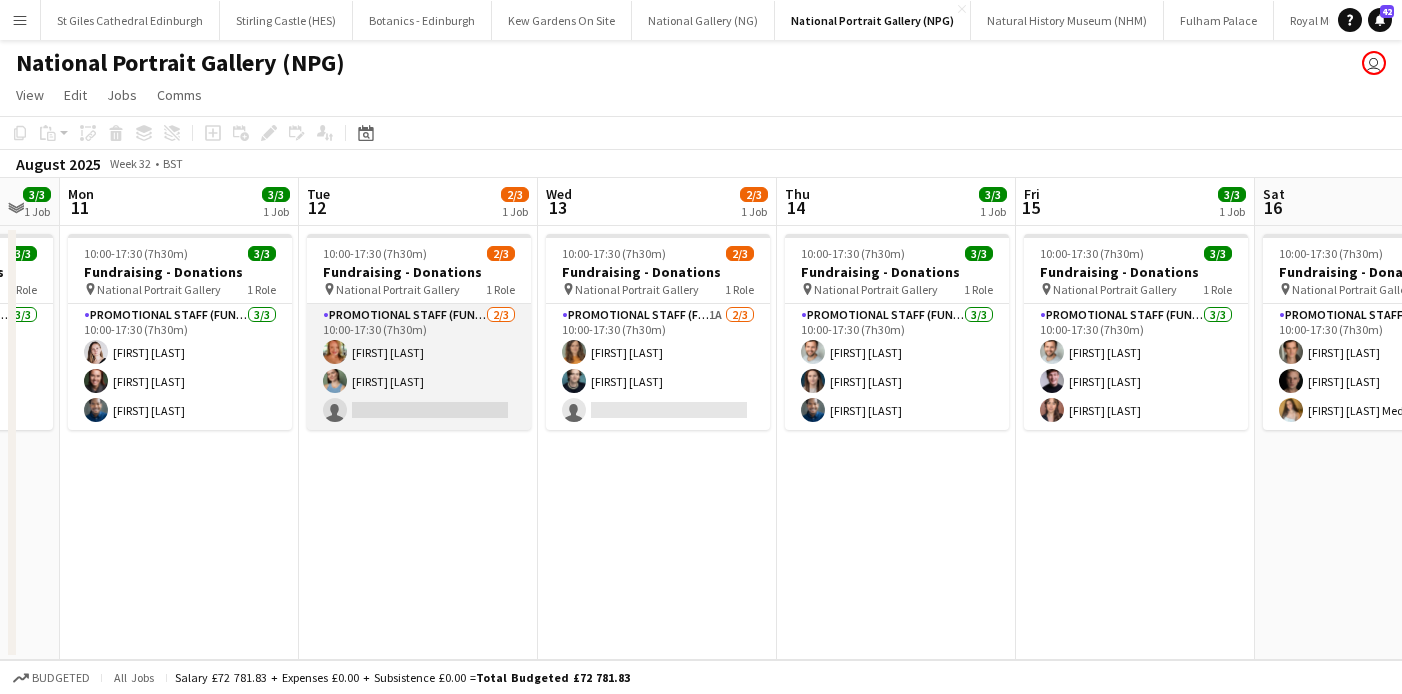 click on "Promotional Staff (Fundraiser)   2/3   10:00-17:30 (7h30m)
NICOLE CERATO Corinna Herriot
single-neutral-actions" at bounding box center [419, 367] 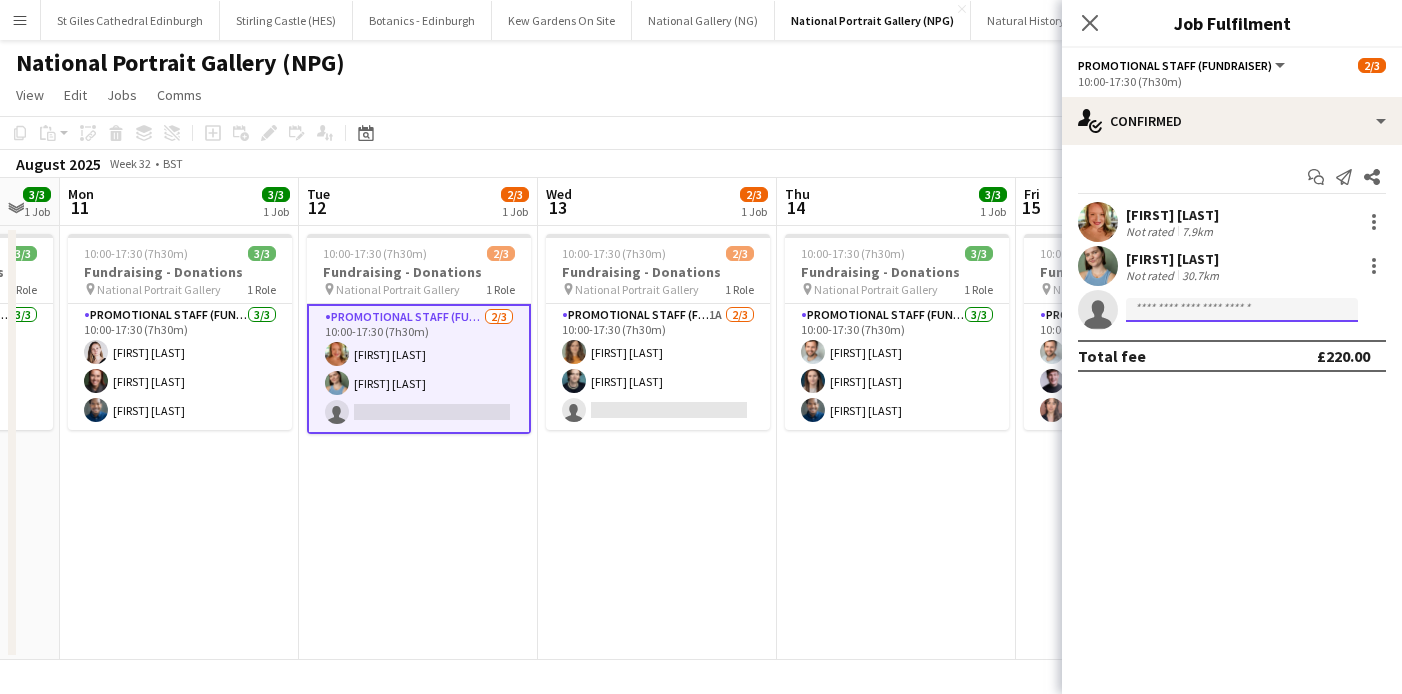 click 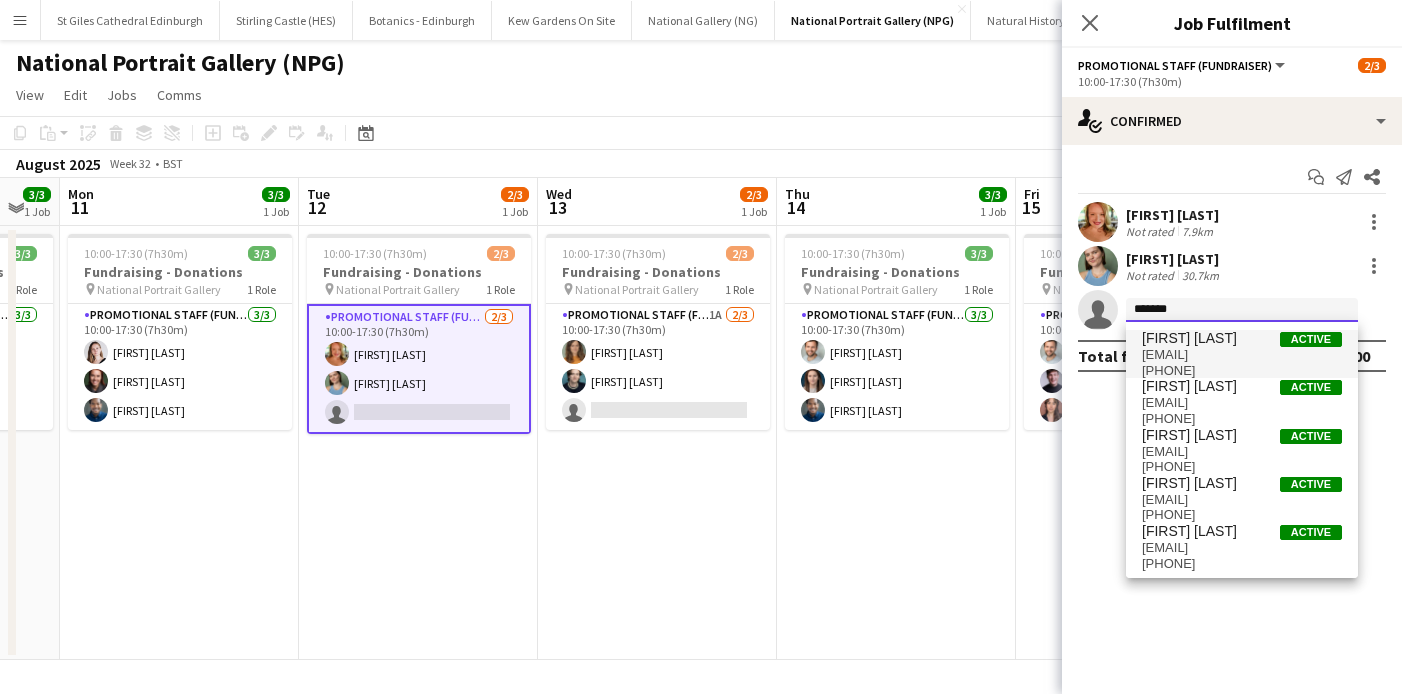 type on "******" 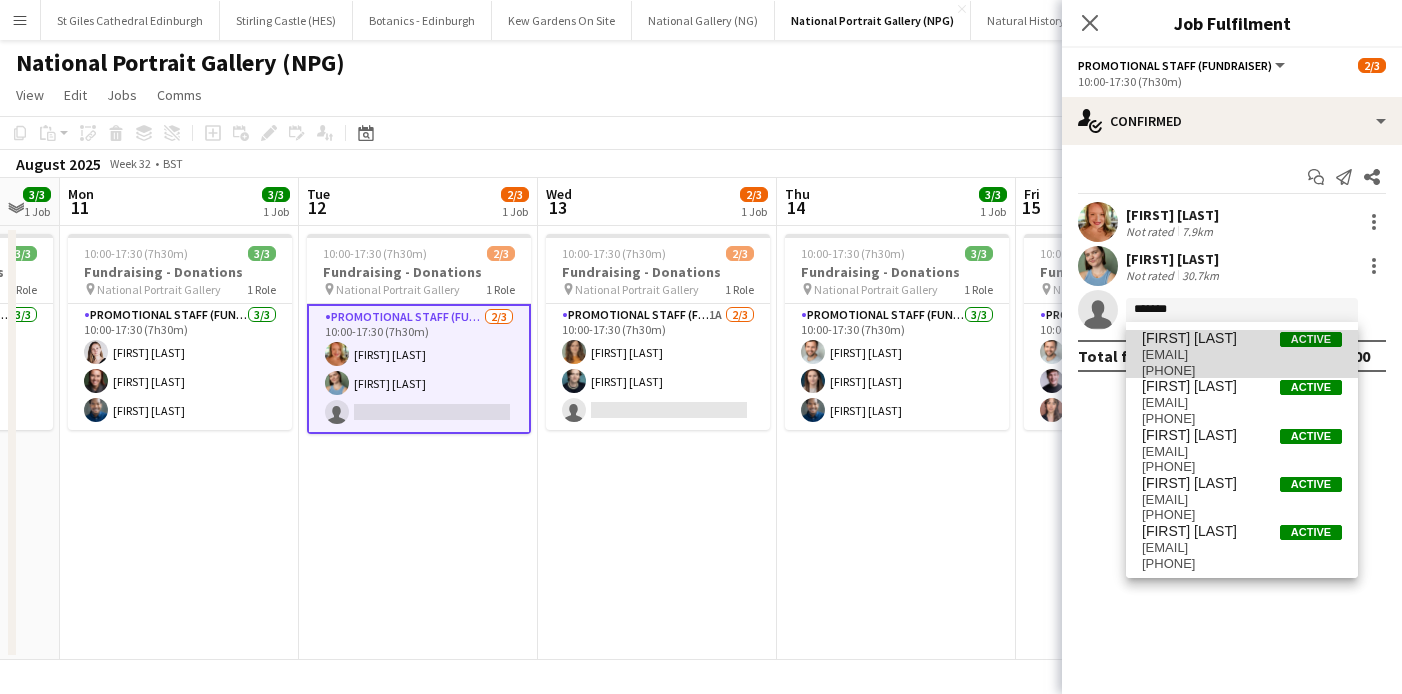 click on "rachel.angus@ymail.com" at bounding box center [1242, 355] 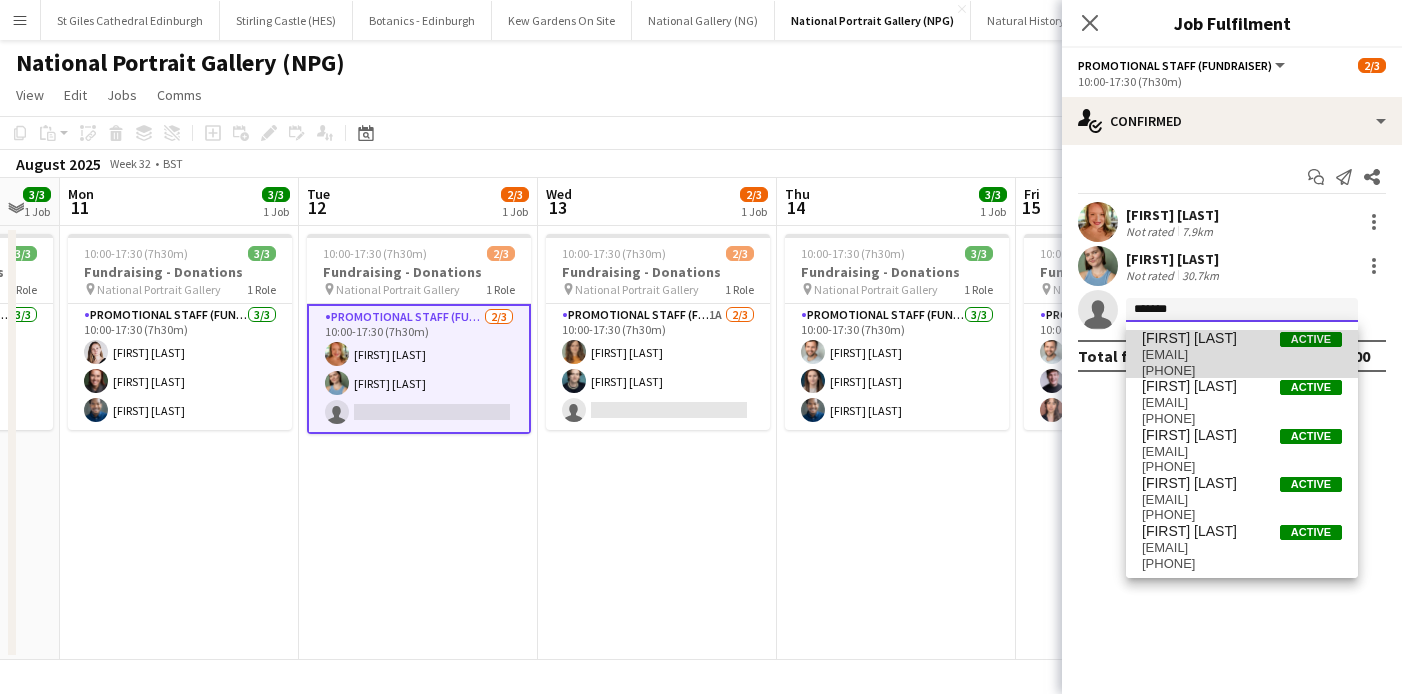 type 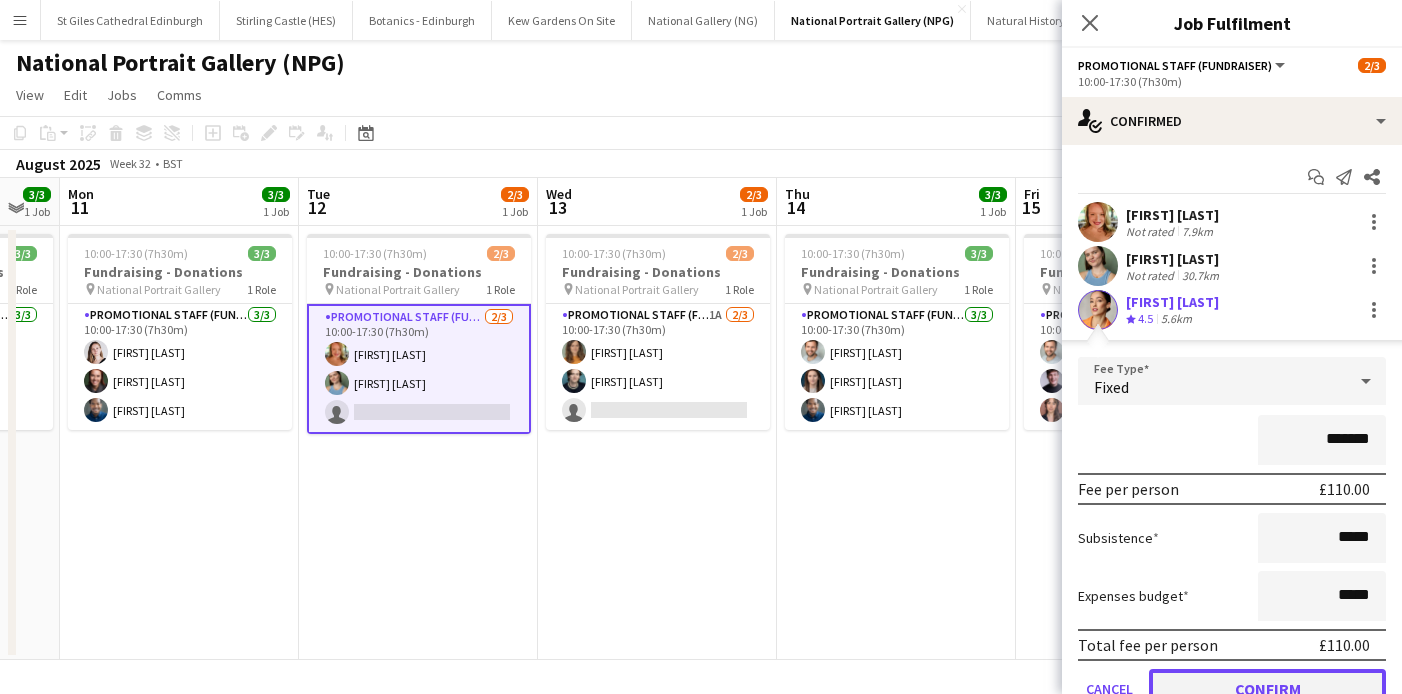 click on "Confirm" at bounding box center (1267, 689) 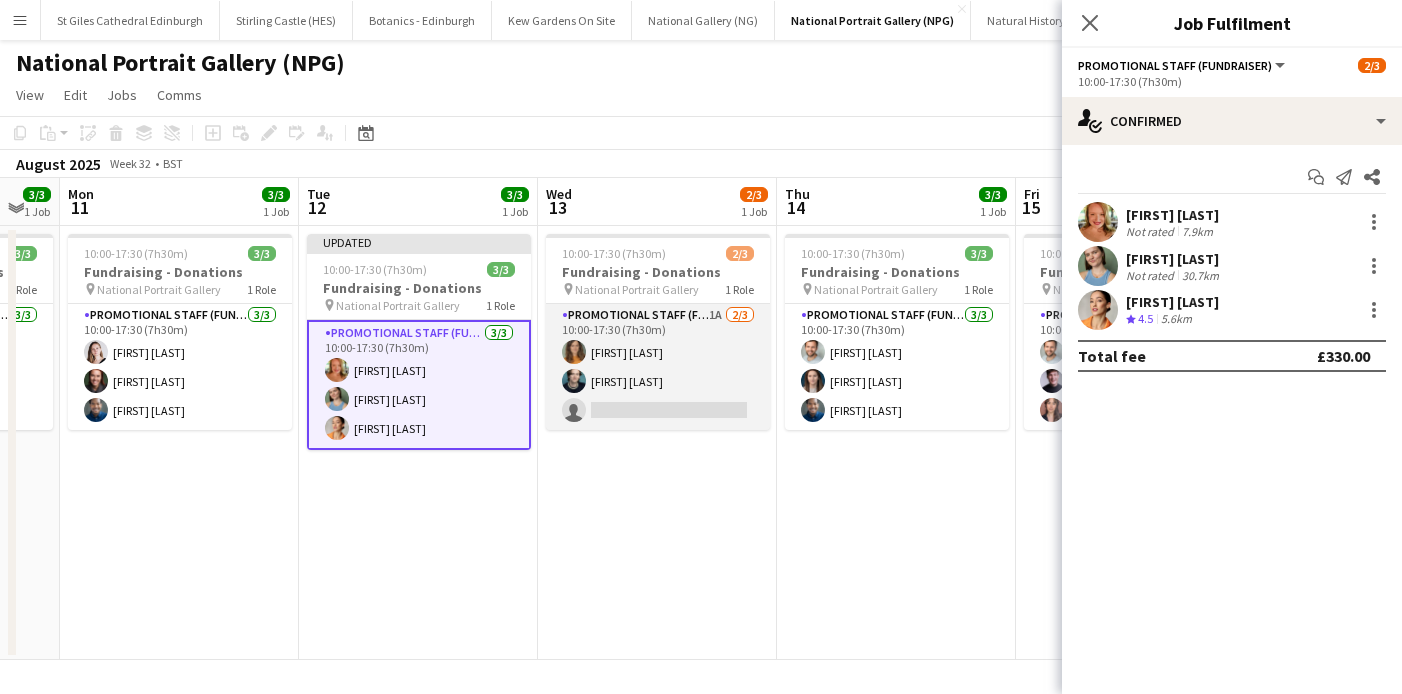 click on "Promotional Staff (Fundraiser)   1A   2/3   10:00-17:30 (7h30m)
Isobelle Ford Bradley Hodgson
single-neutral-actions" at bounding box center (658, 367) 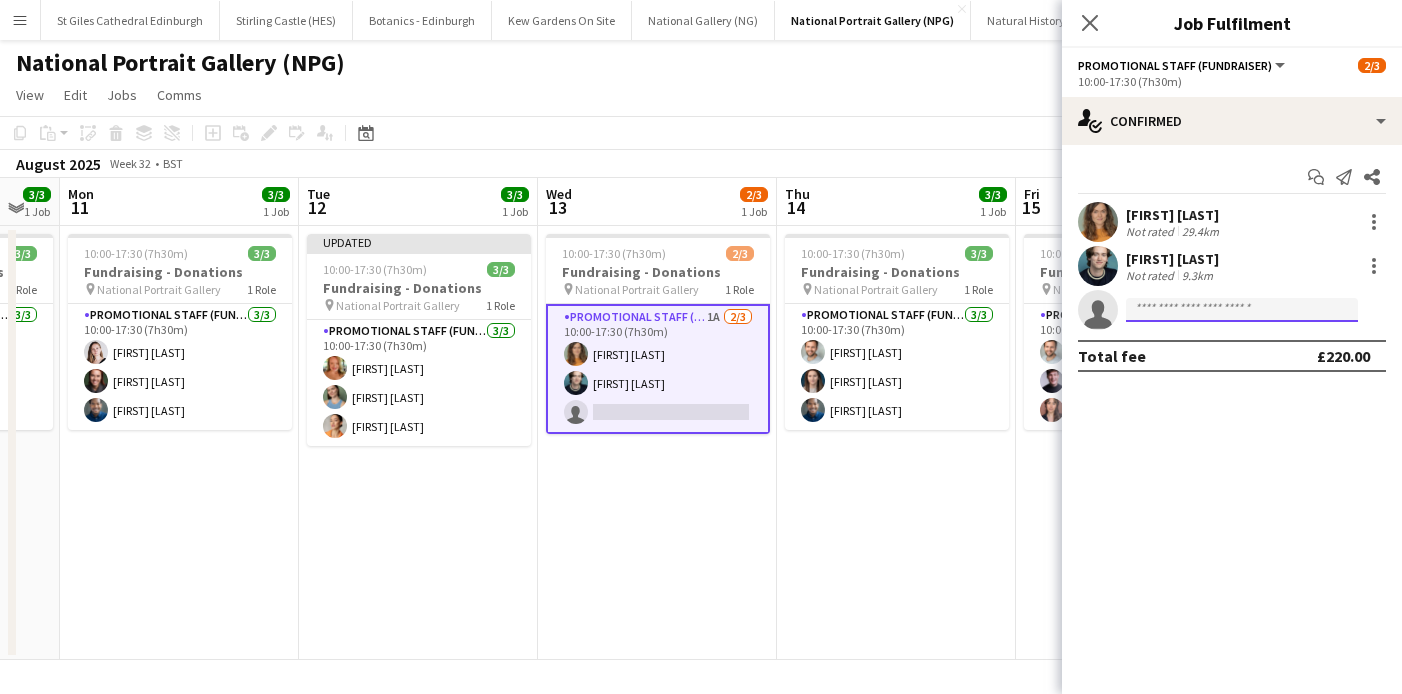 click 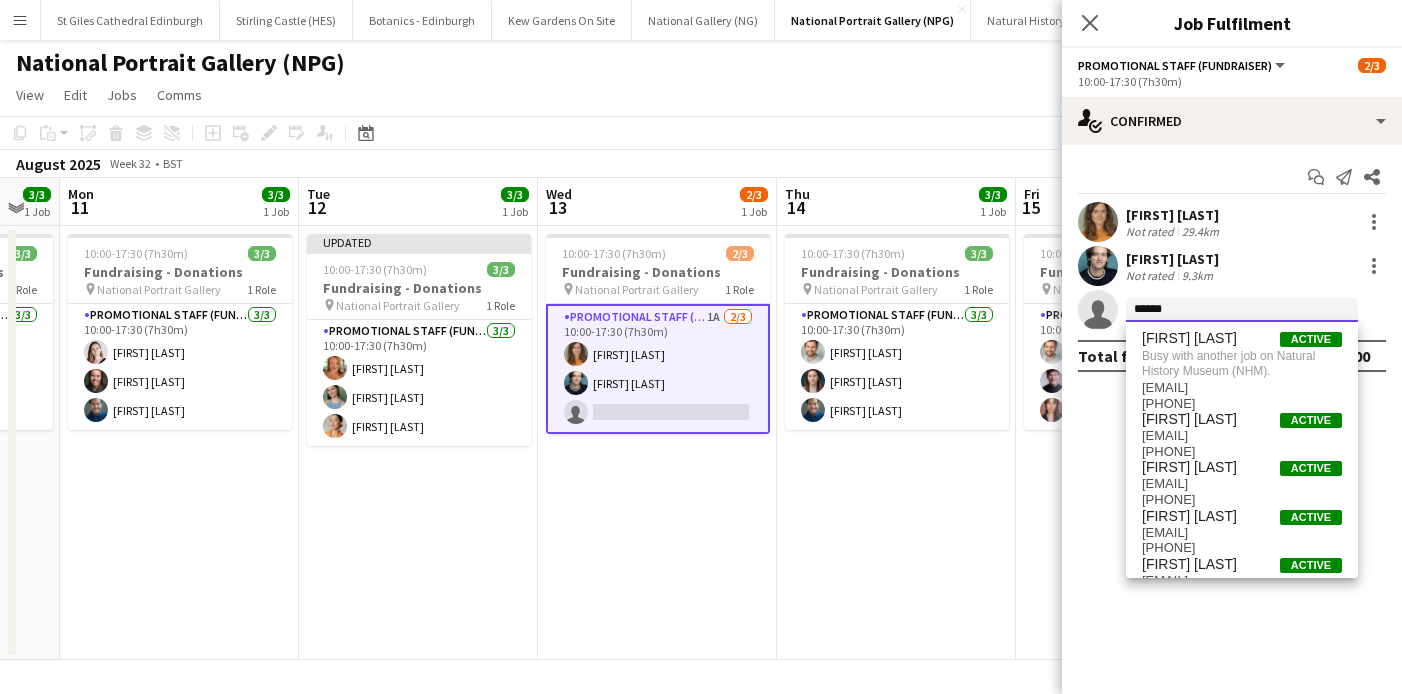 type on "******" 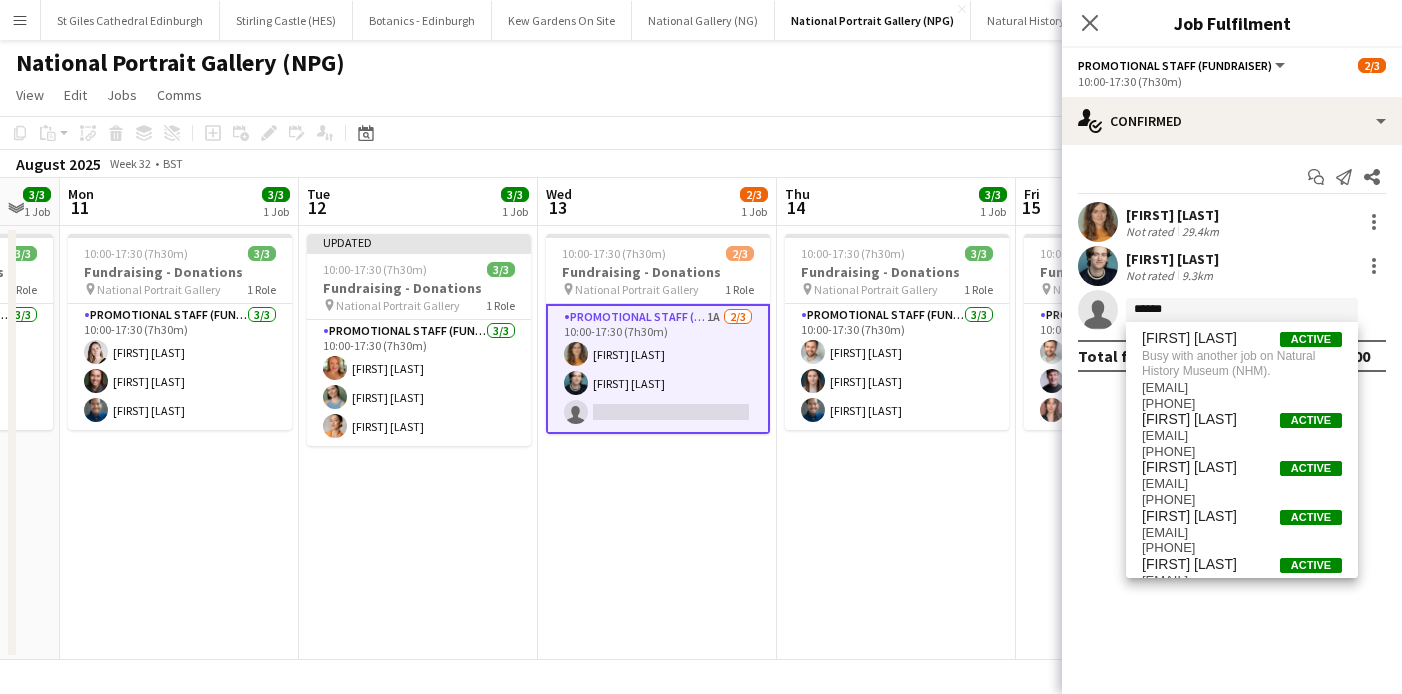 click on "Updated   10:00-17:30 (7h30m)    3/3   Fundraising - Donations
pin
National Portrait Gallery   1 Role   Promotional Staff (Fundraiser)   3/3   10:00-17:30 (7h30m)
NICOLE CERATO Corinna Herriot Rachel Lenore Angus" at bounding box center (418, 443) 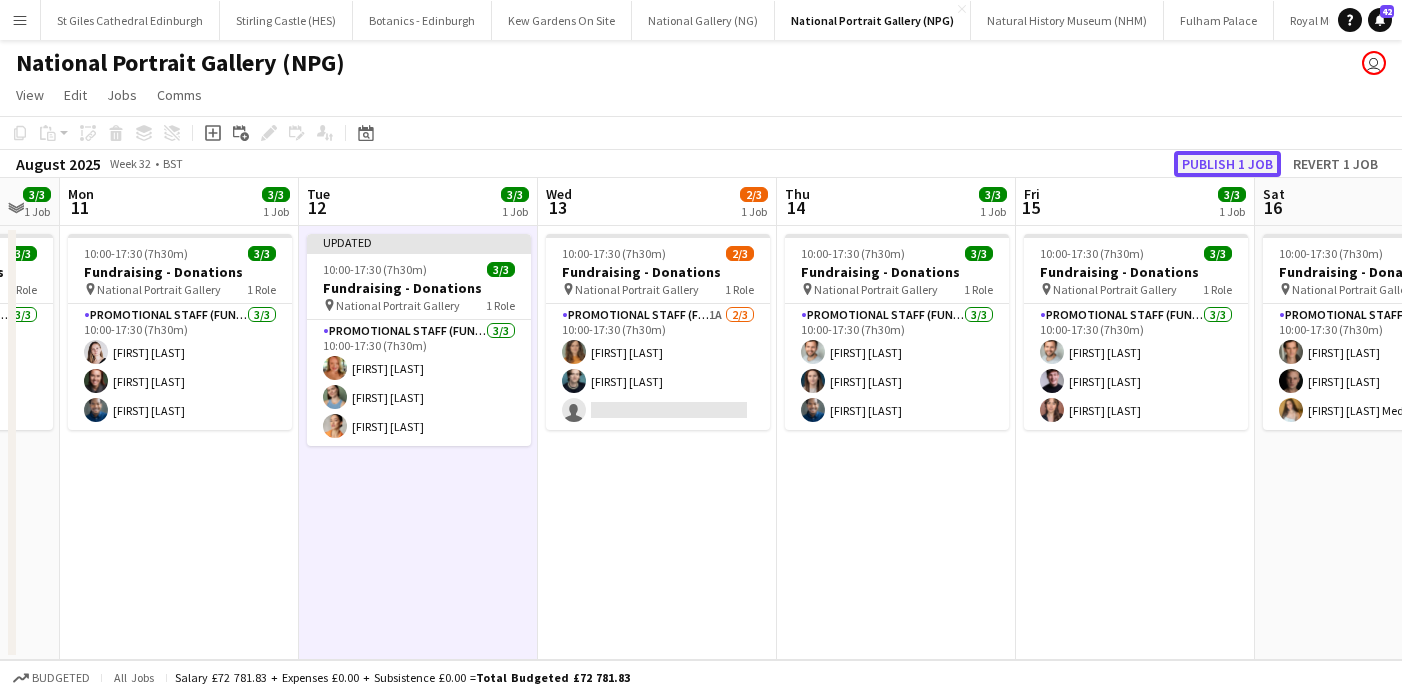 click on "Publish 1 job" 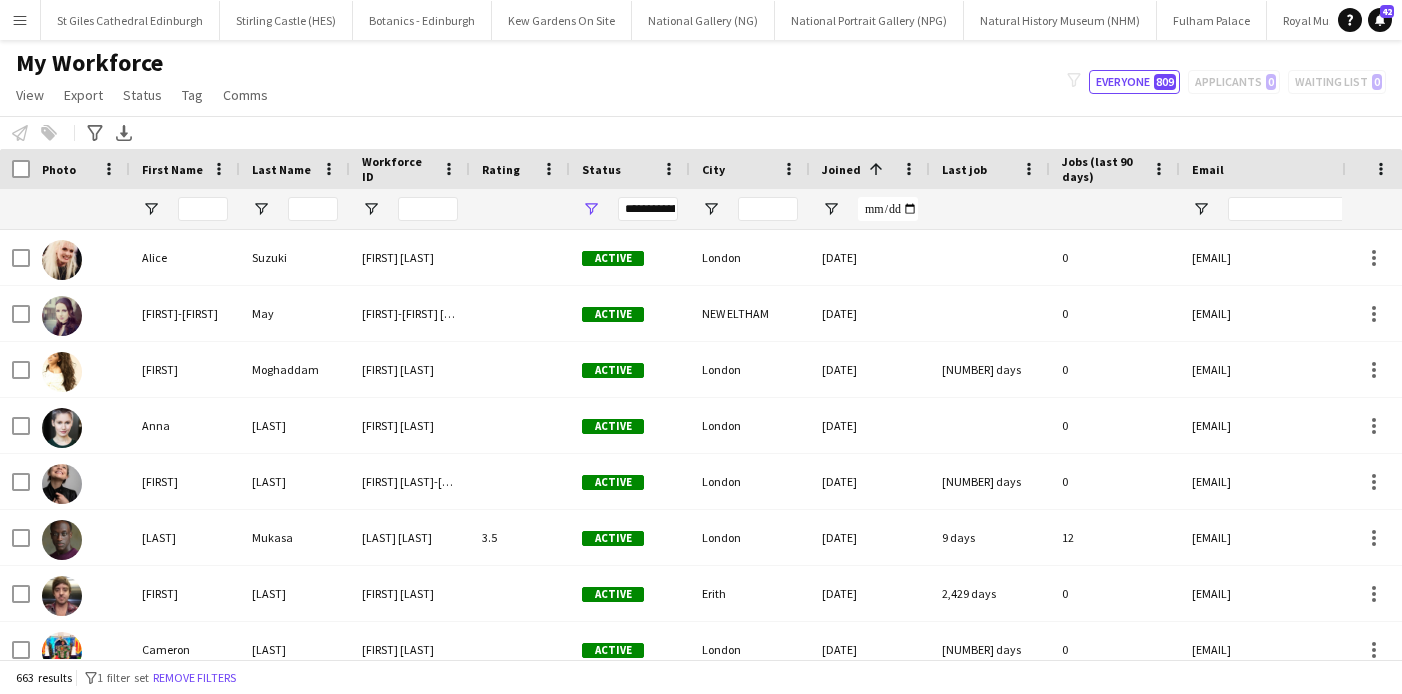 scroll, scrollTop: 0, scrollLeft: 0, axis: both 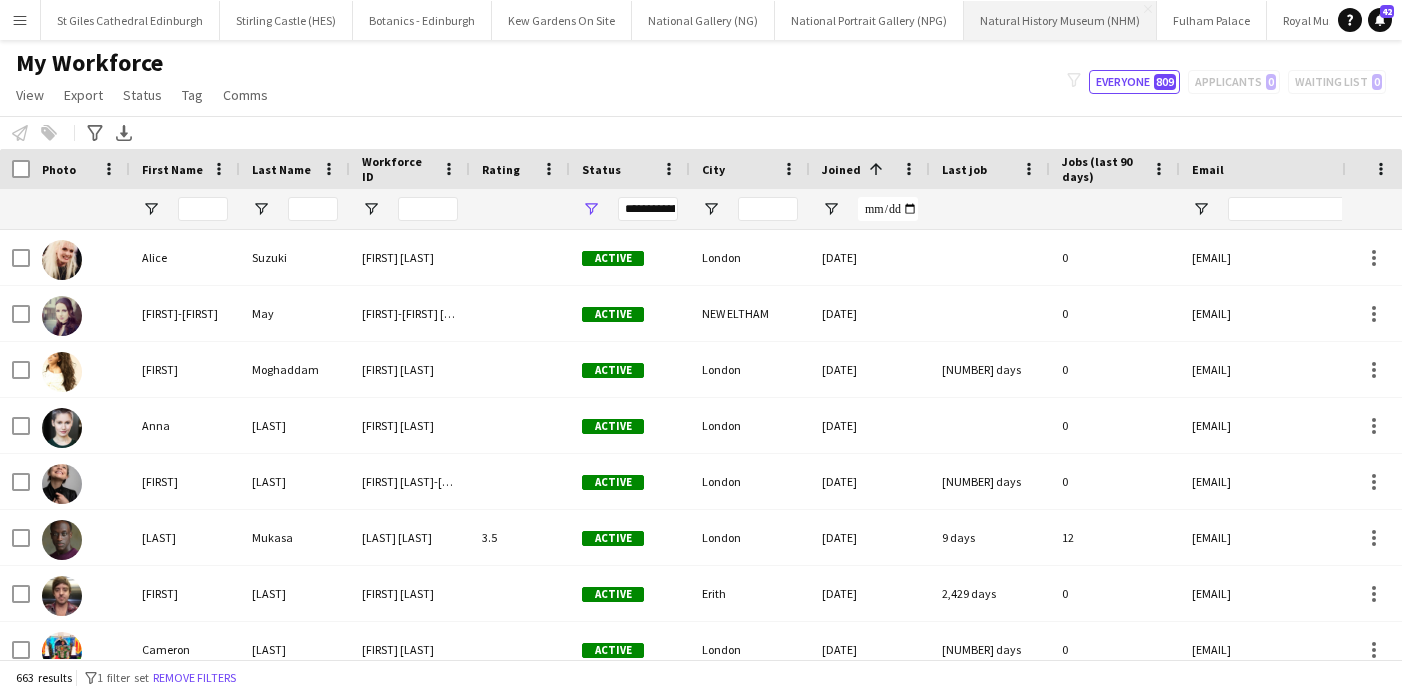 click on "Natural History Museum (NHM)" at bounding box center [1060, 20] 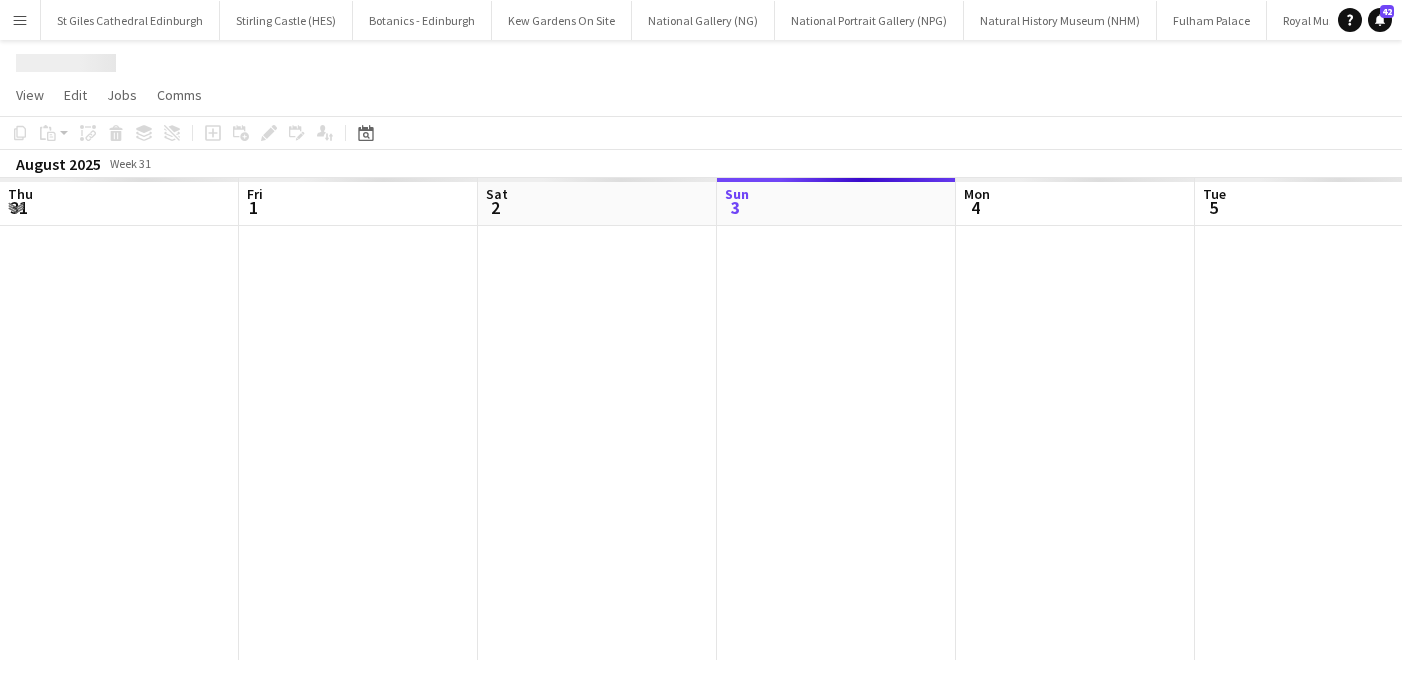 scroll, scrollTop: 0, scrollLeft: 478, axis: horizontal 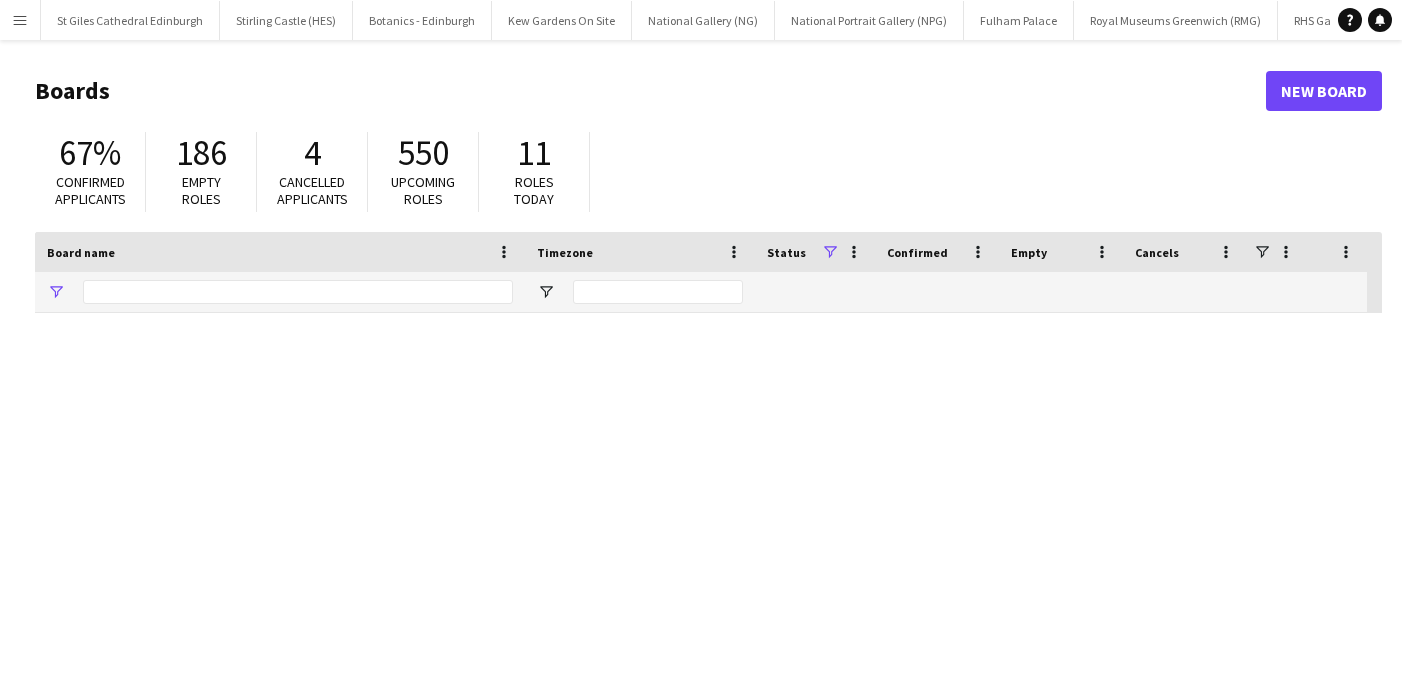 type on "***" 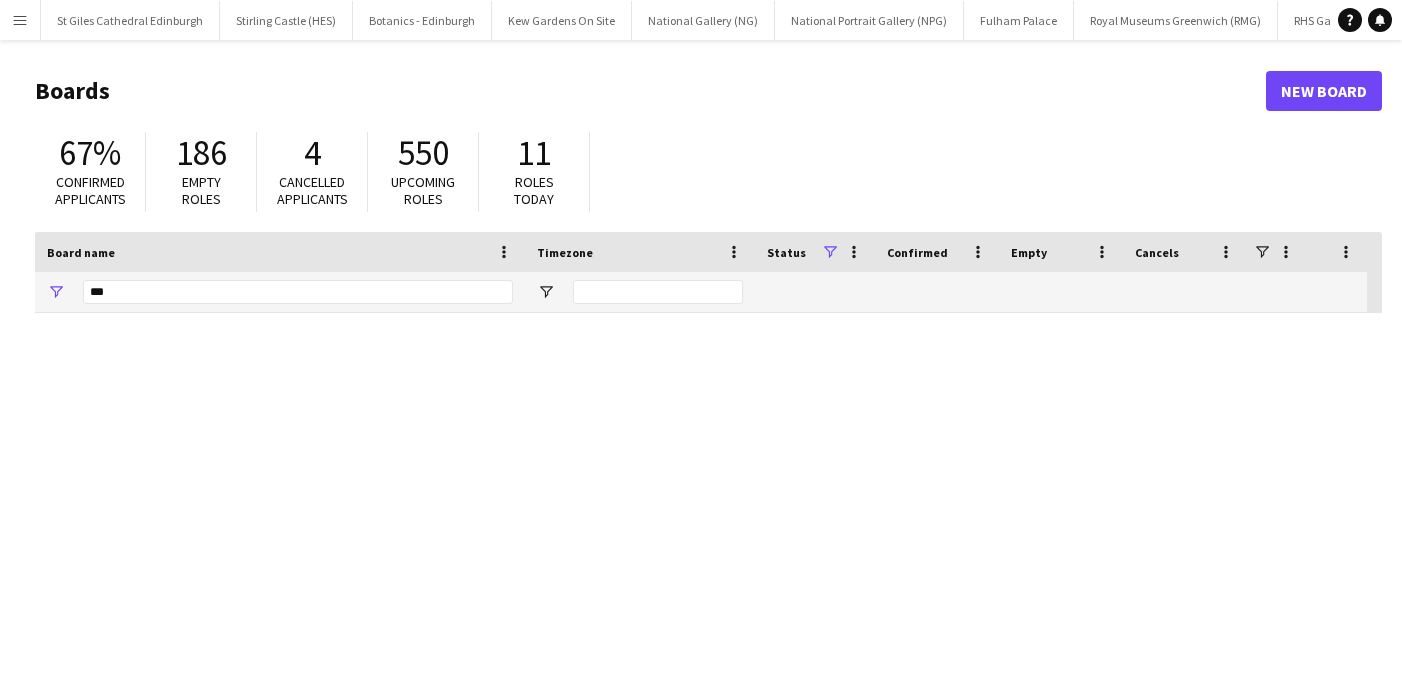 scroll, scrollTop: 0, scrollLeft: 0, axis: both 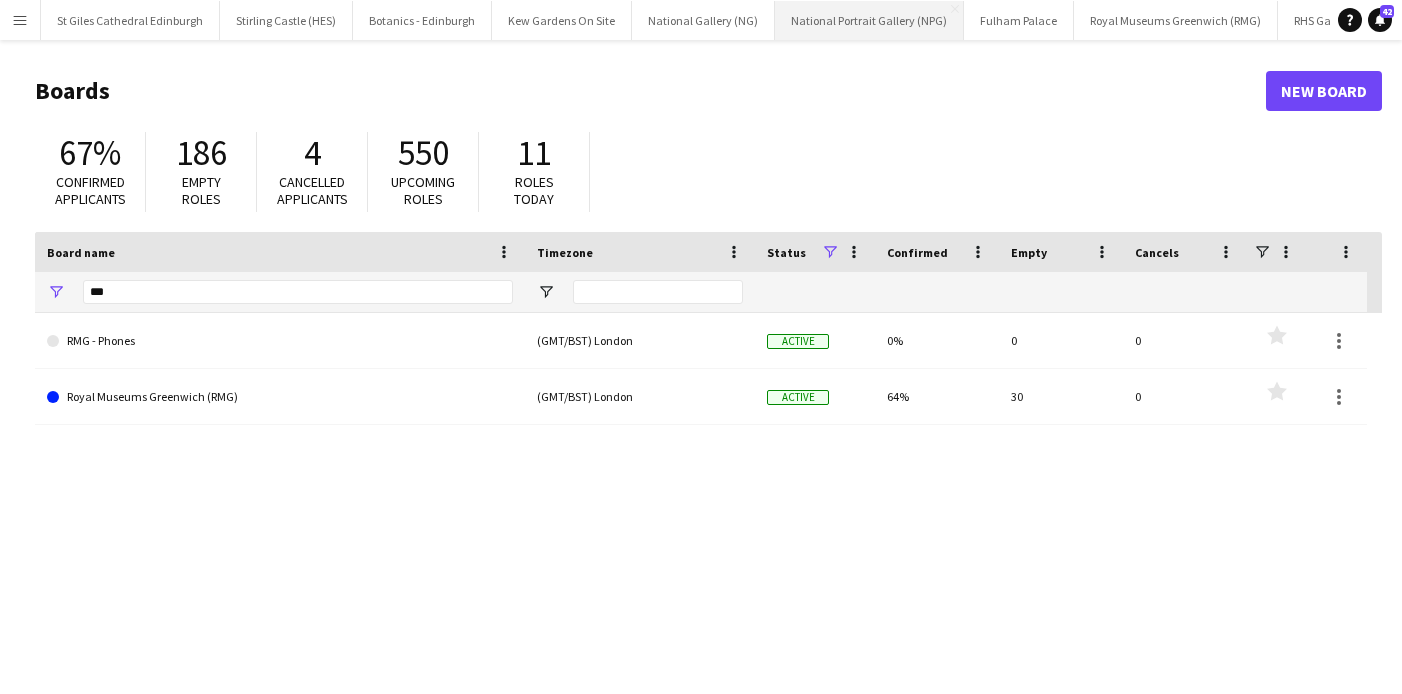 click on "National Portrait Gallery (NPG)
Close" at bounding box center [869, 20] 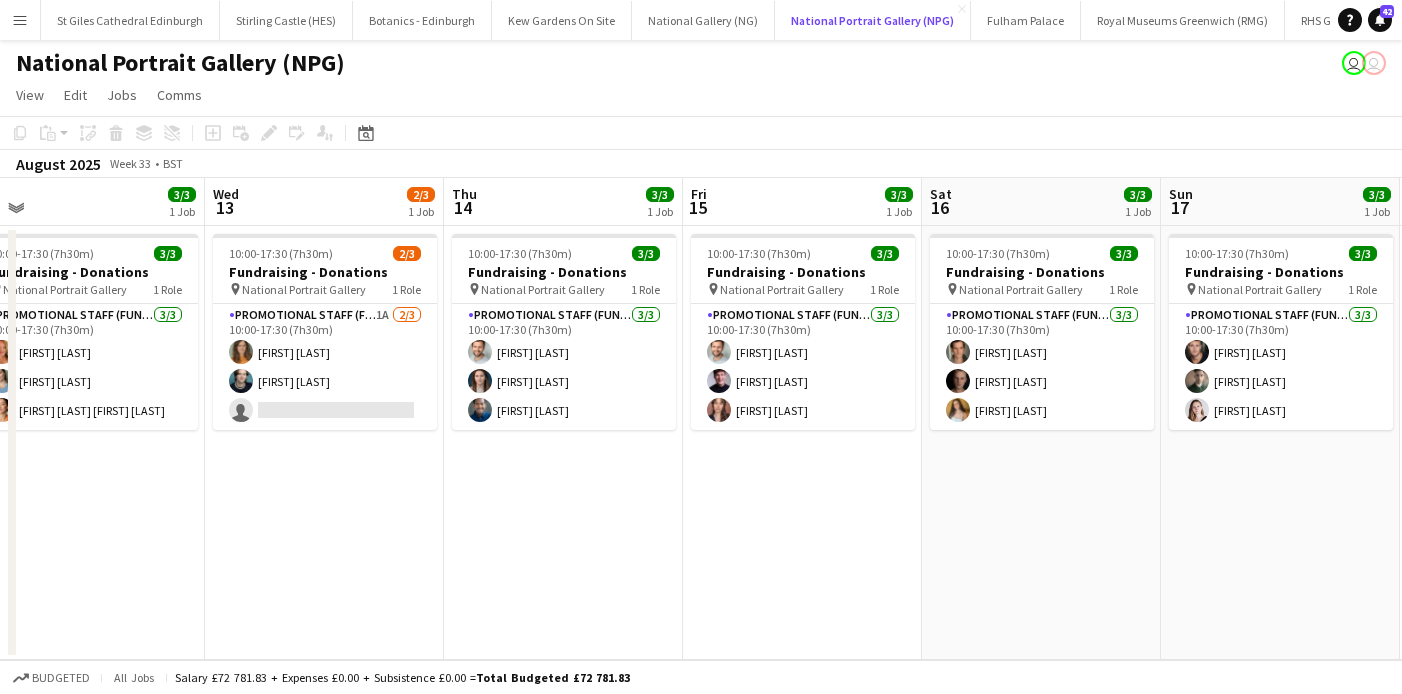 scroll, scrollTop: 0, scrollLeft: 757, axis: horizontal 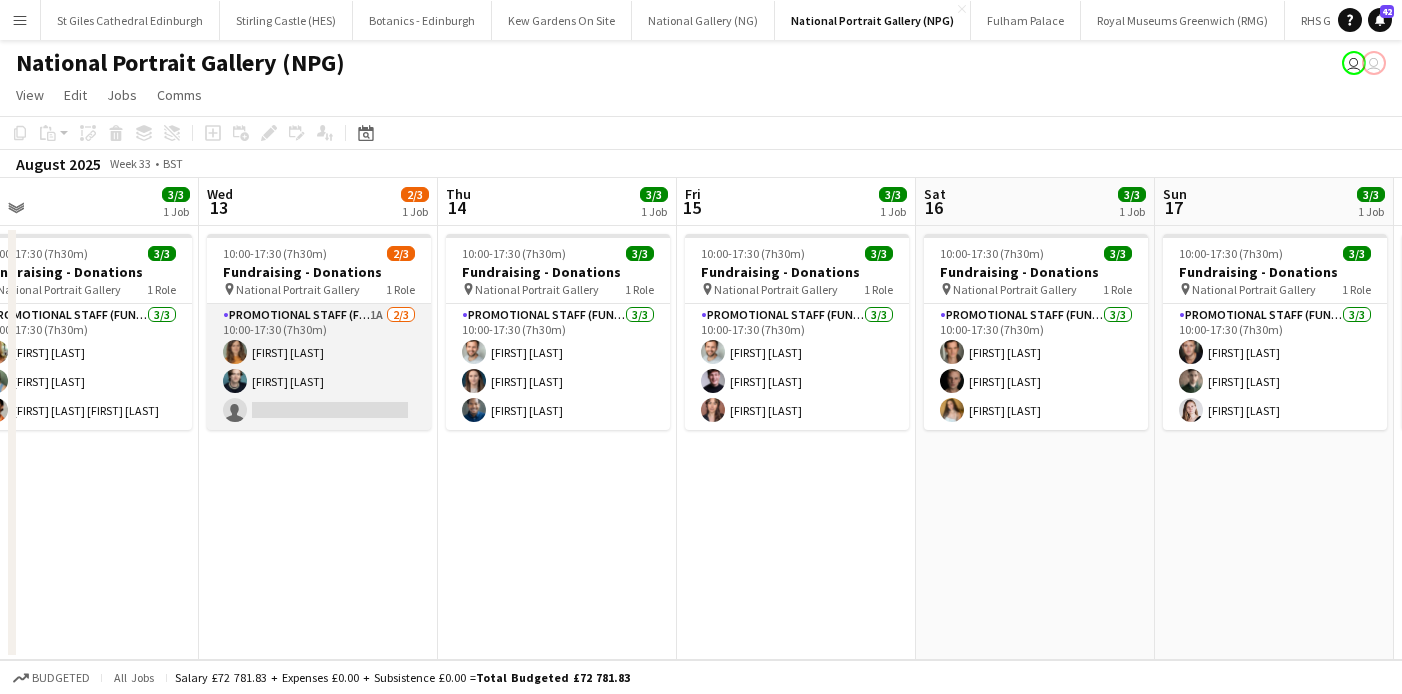 click on "Promotional Staff (Fundraiser)   1A   2/3   10:00-17:30 (7h30m)
Isobelle Ford Bradley Hodgson
single-neutral-actions" at bounding box center (319, 367) 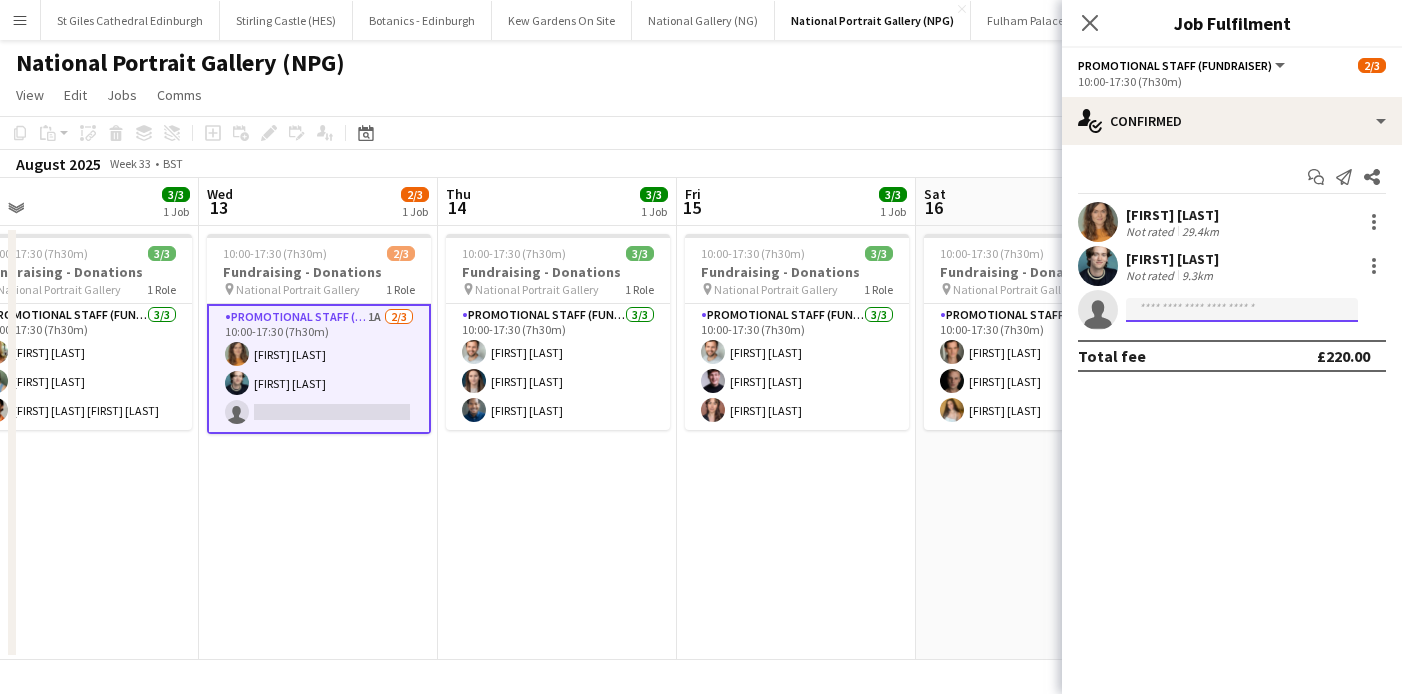click 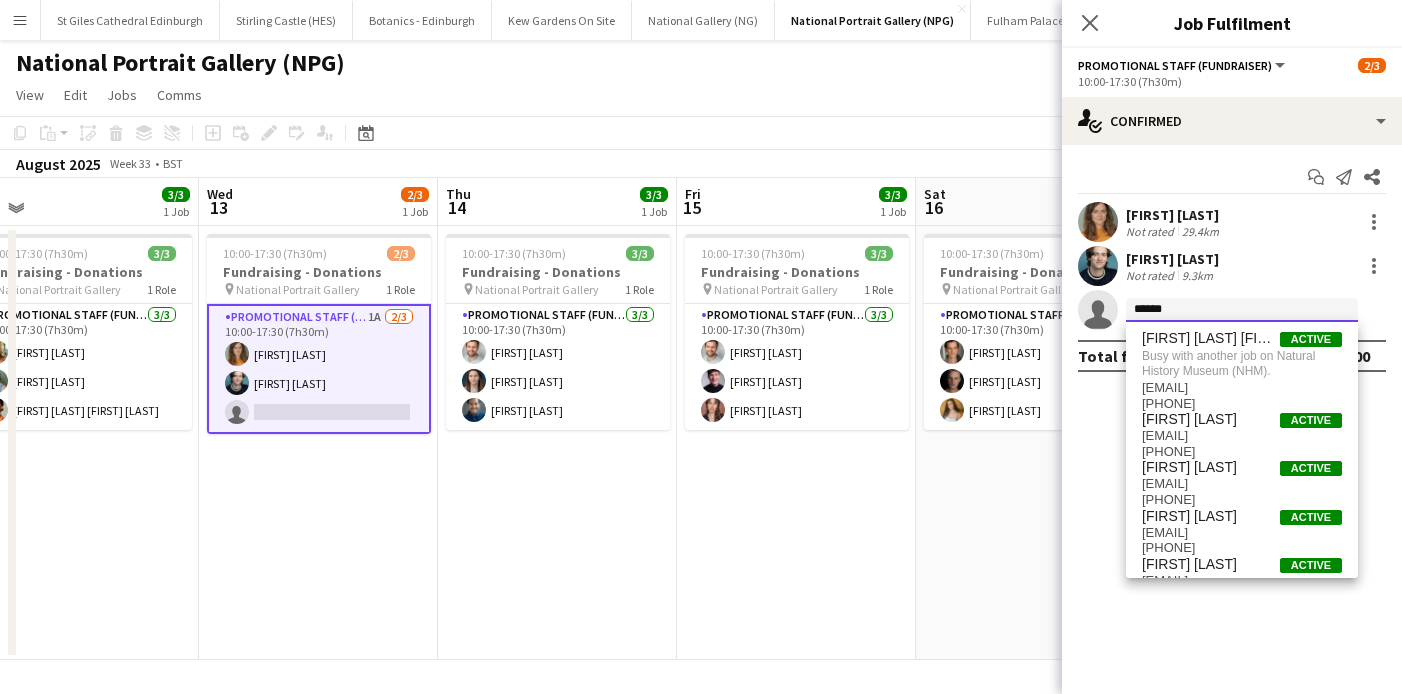 type on "******" 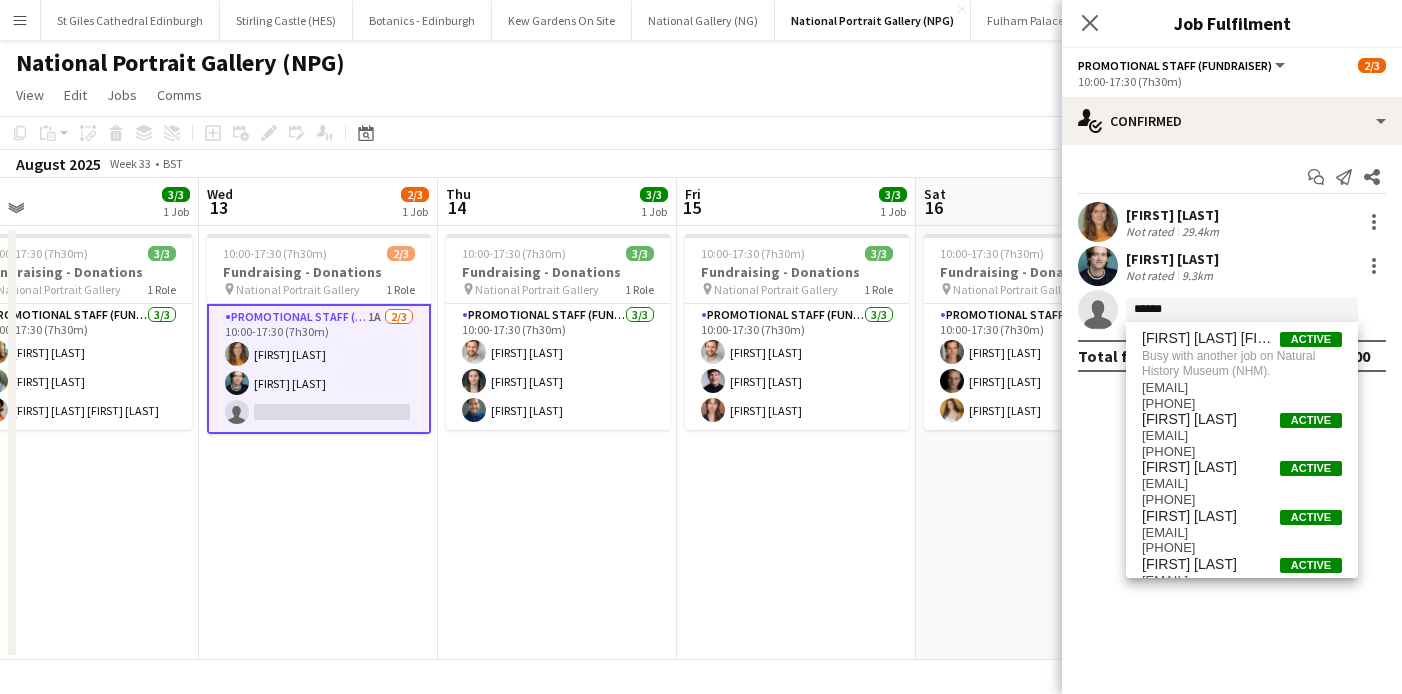 click on "View  Day view expanded Day view collapsed Month view Date picker Jump to today Expand Linked Jobs Collapse Linked Jobs  Edit  Copy
Command
C  Paste  Without Crew
Command
V With Crew
Command
Shift
V Paste as linked job  Group  Group Ungroup  Jobs  New Job Edit Job Delete Job New Linked Job Edit Linked Jobs Job fulfilment Promote Role Copy Role URL  Comms  Notify confirmed crew Create chat" 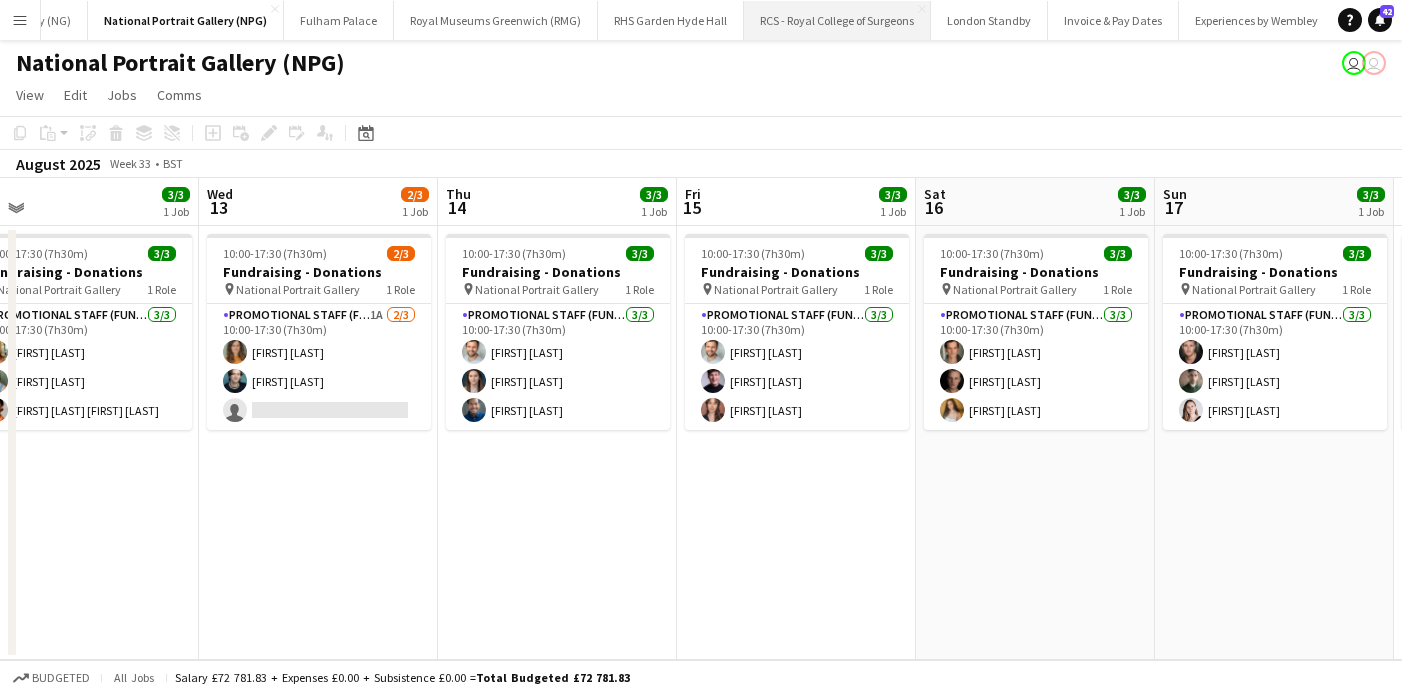 scroll, scrollTop: 0, scrollLeft: 0, axis: both 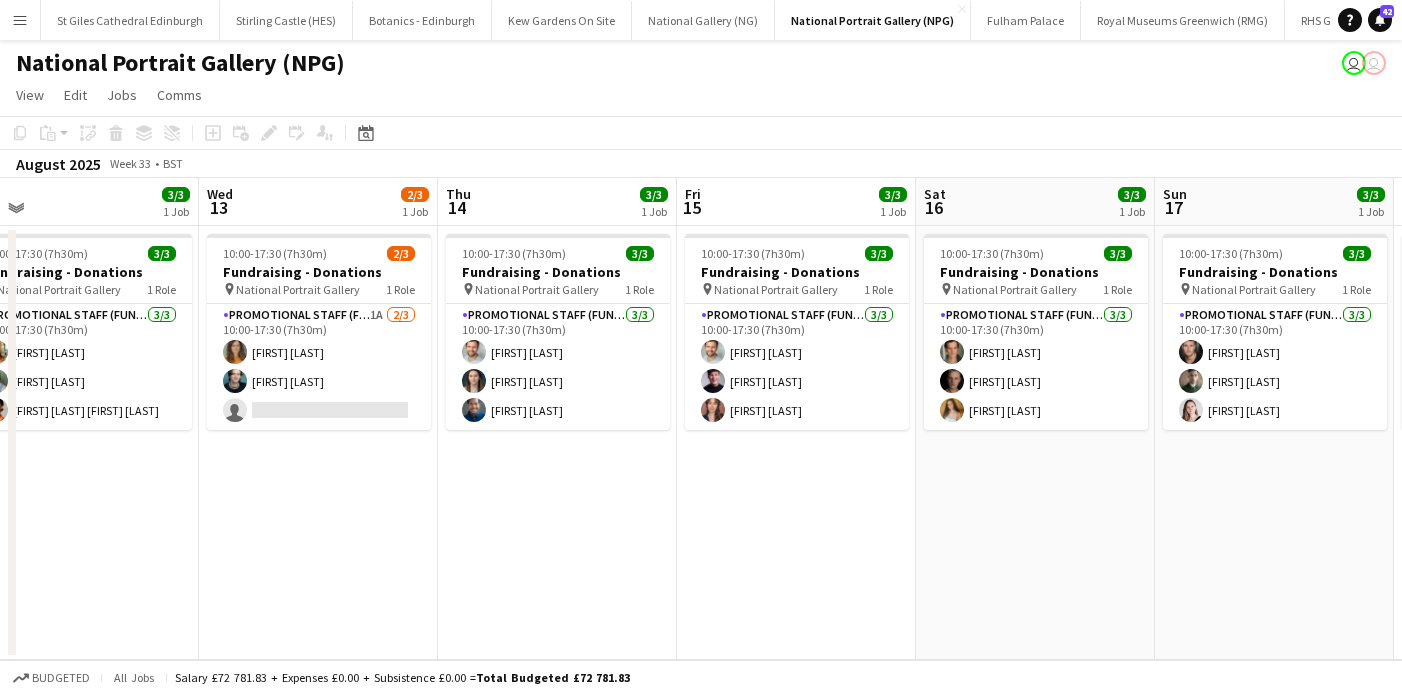 click on "Menu" at bounding box center [20, 20] 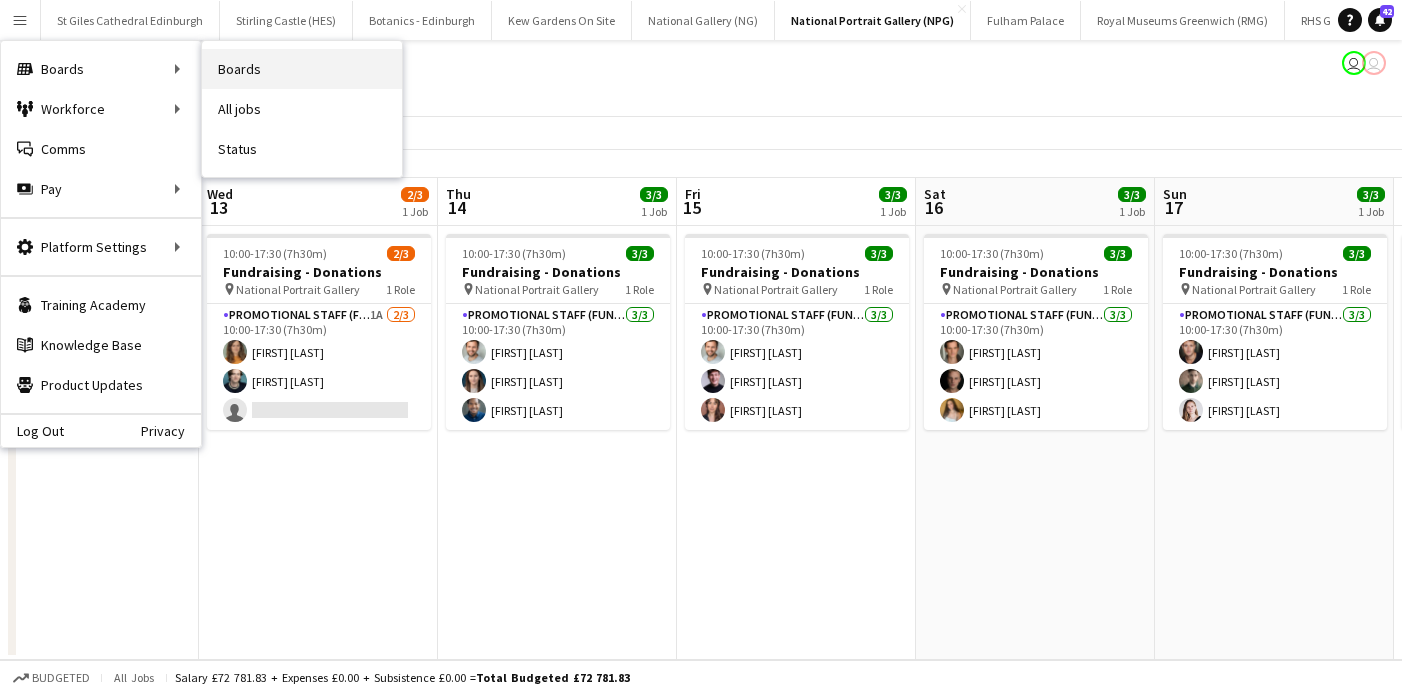 click on "Boards" at bounding box center [302, 69] 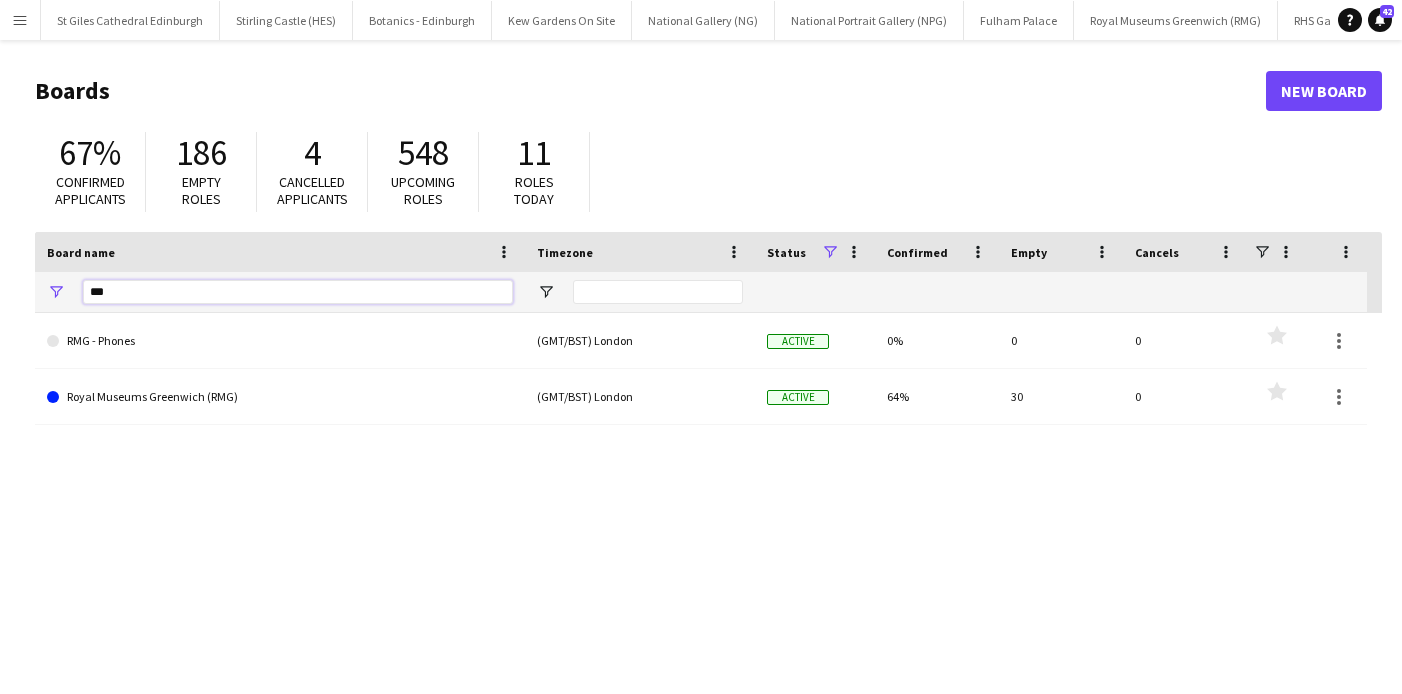 click on "***" at bounding box center [298, 292] 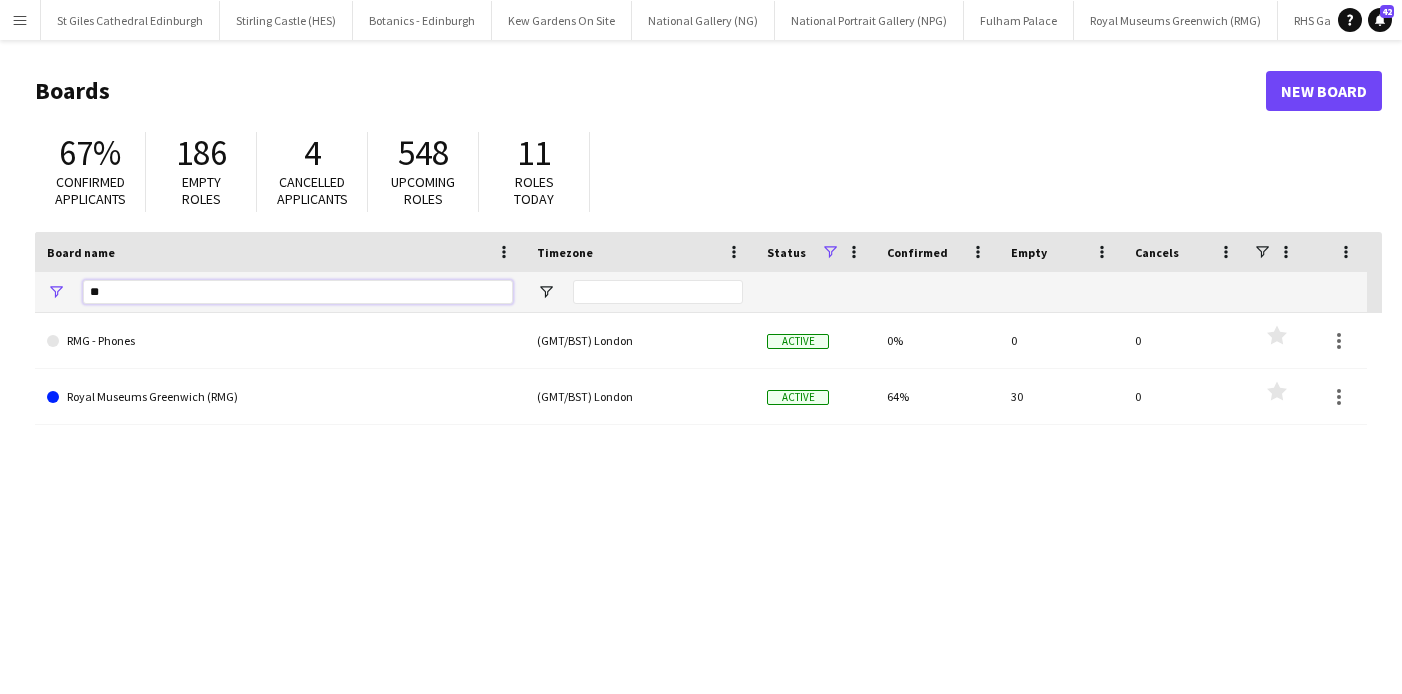 type on "*" 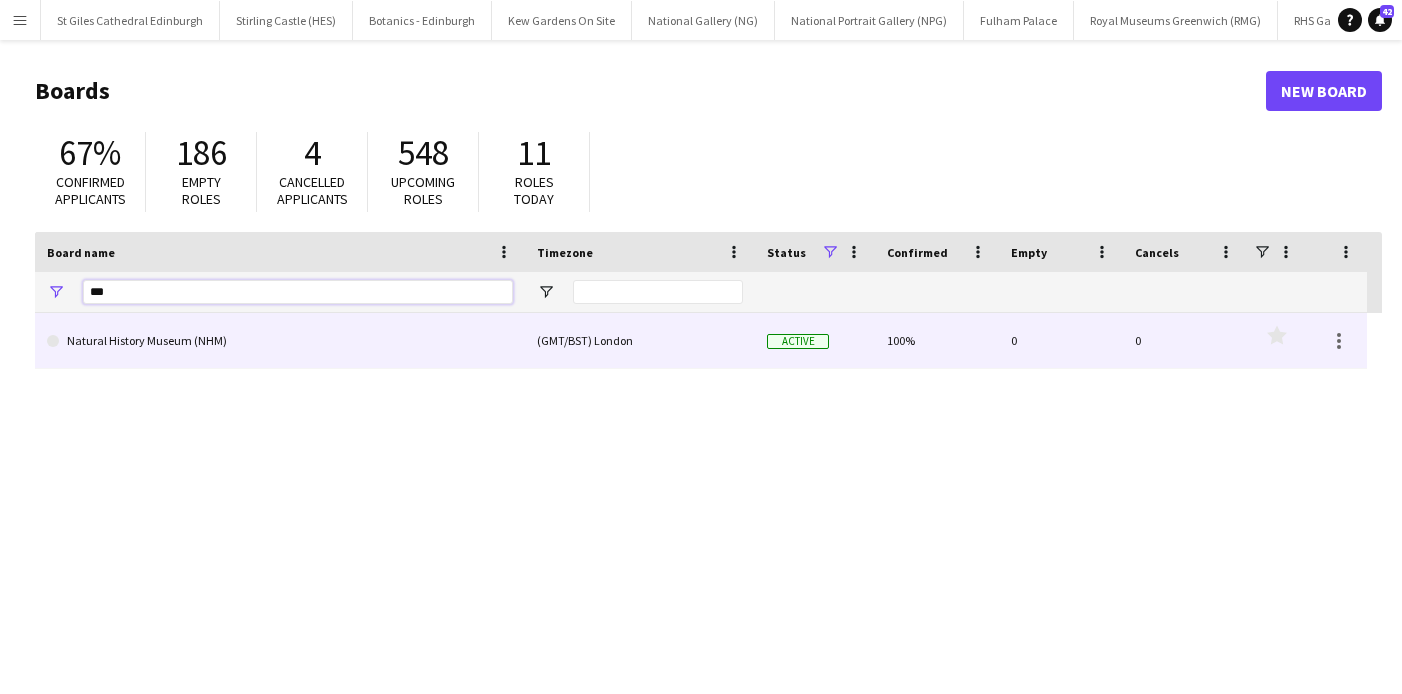 type on "***" 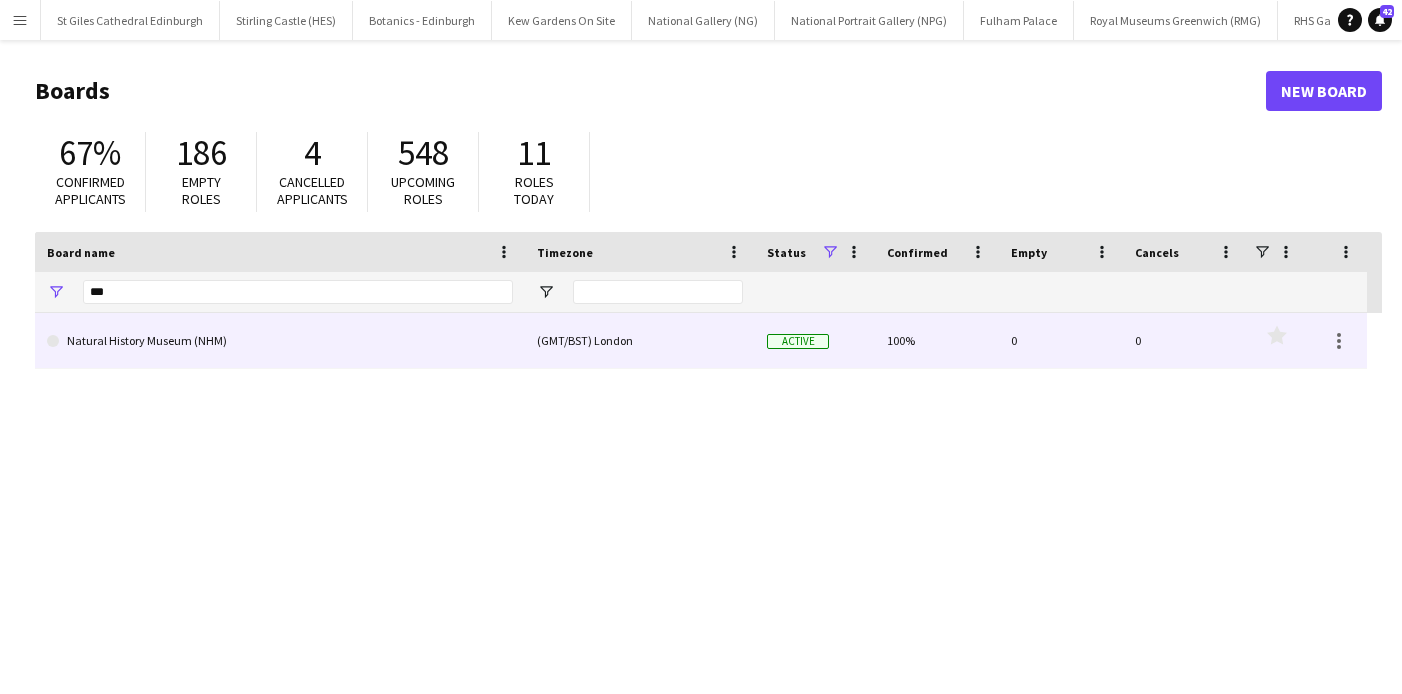click on "Natural History Museum (NHM)" 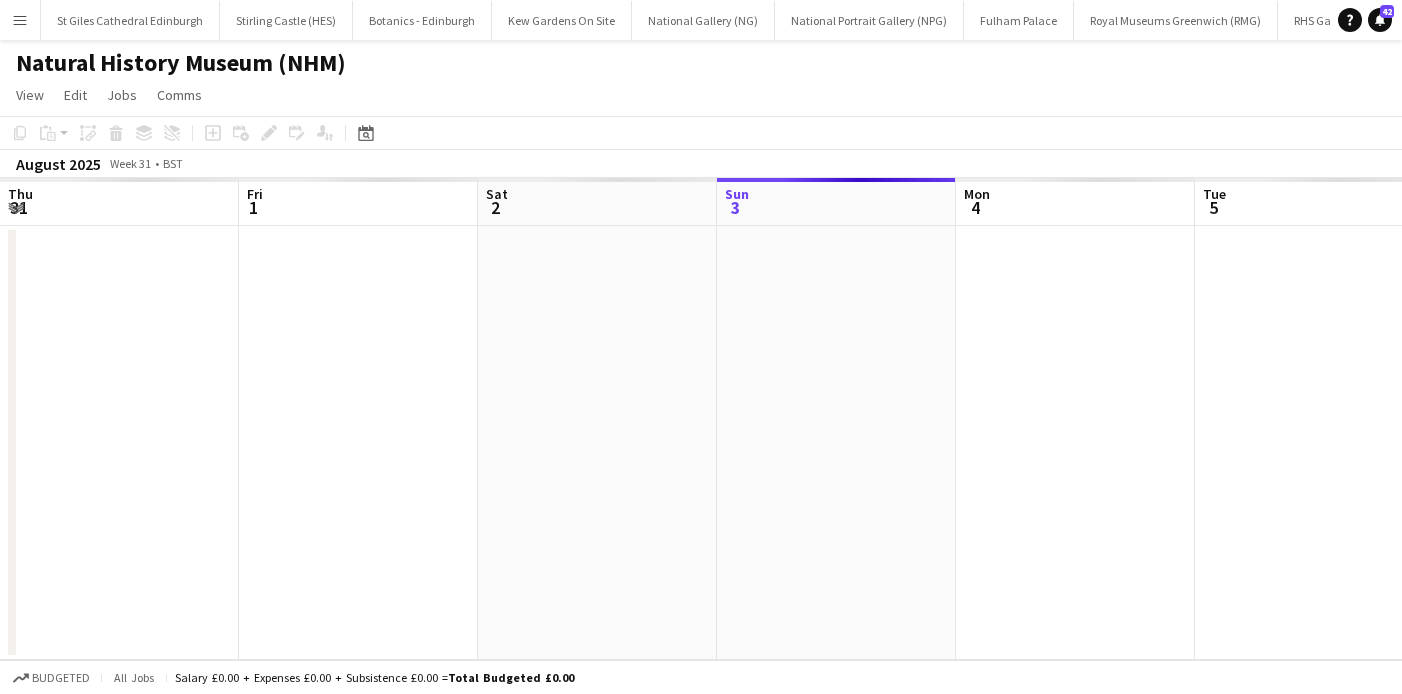 scroll, scrollTop: 0, scrollLeft: 874, axis: horizontal 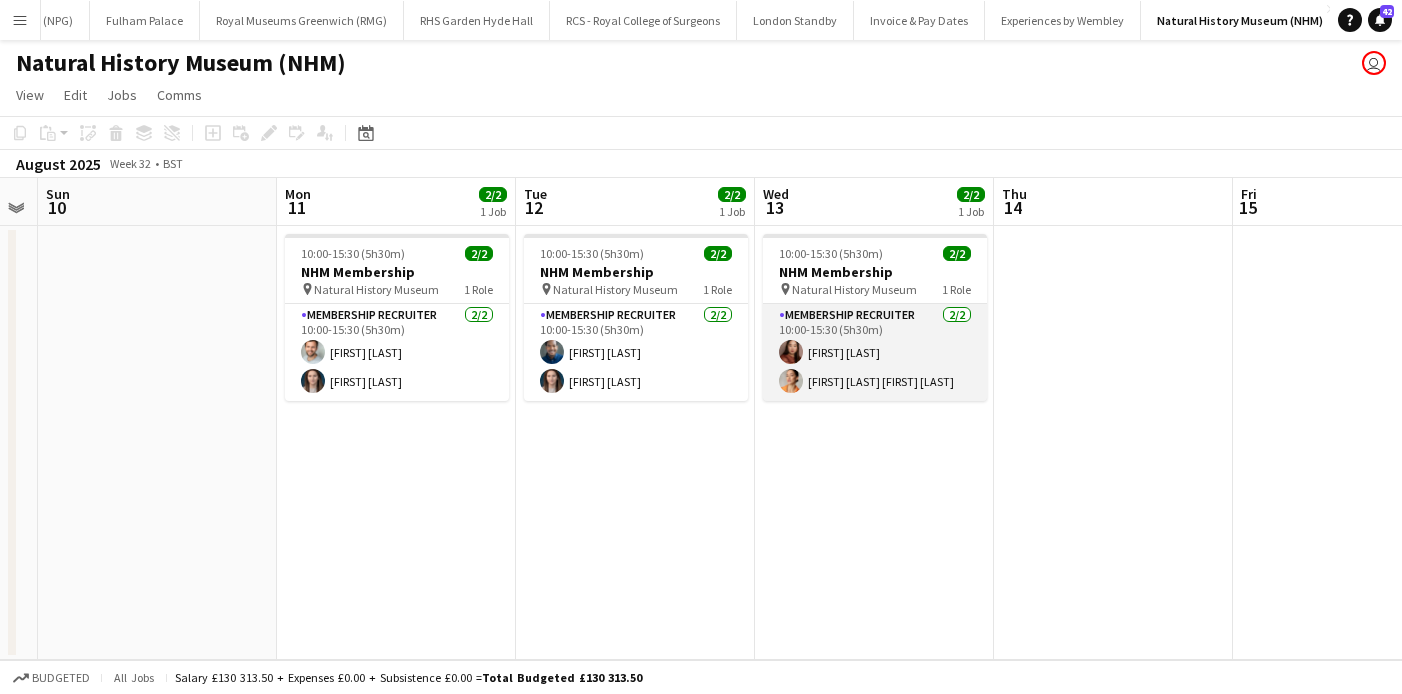 click on "Membership Recruiter   2/2   10:00-15:30 (5h30m)
Esther Tan Rachel Lenore Angus" at bounding box center (875, 352) 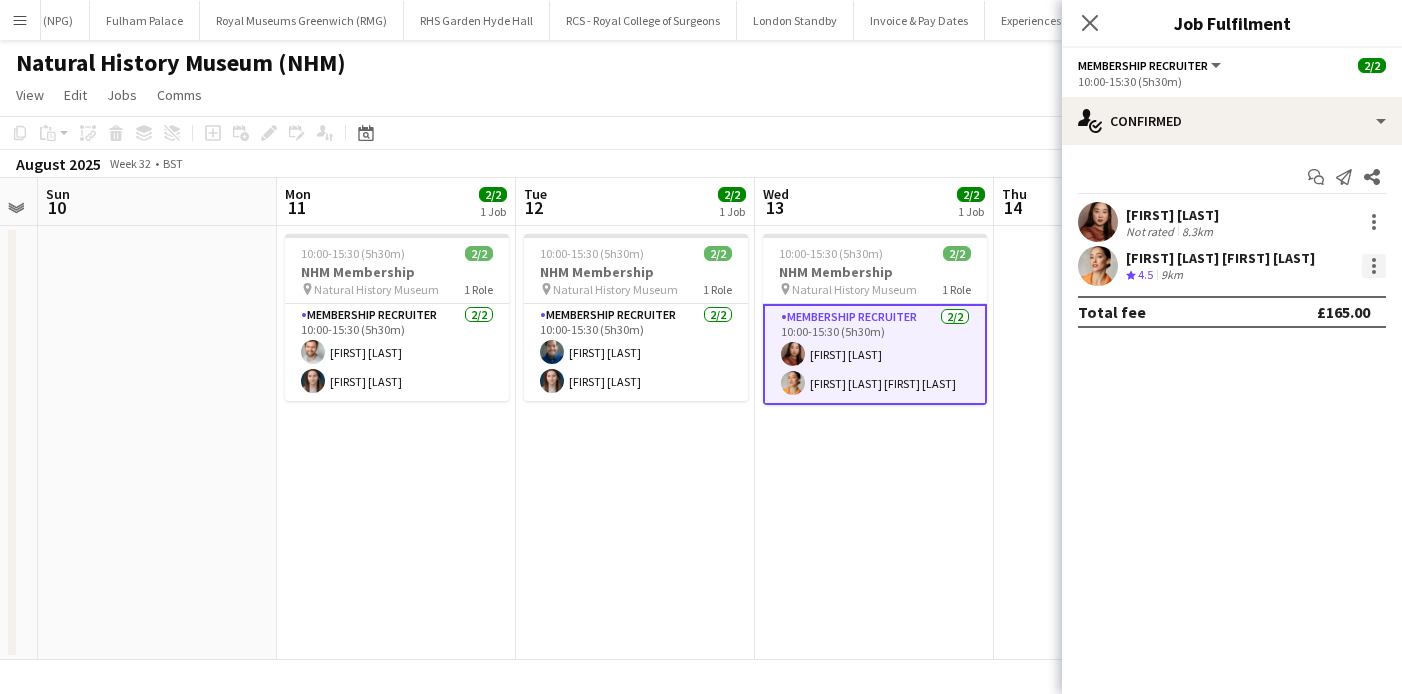 click at bounding box center [1374, 266] 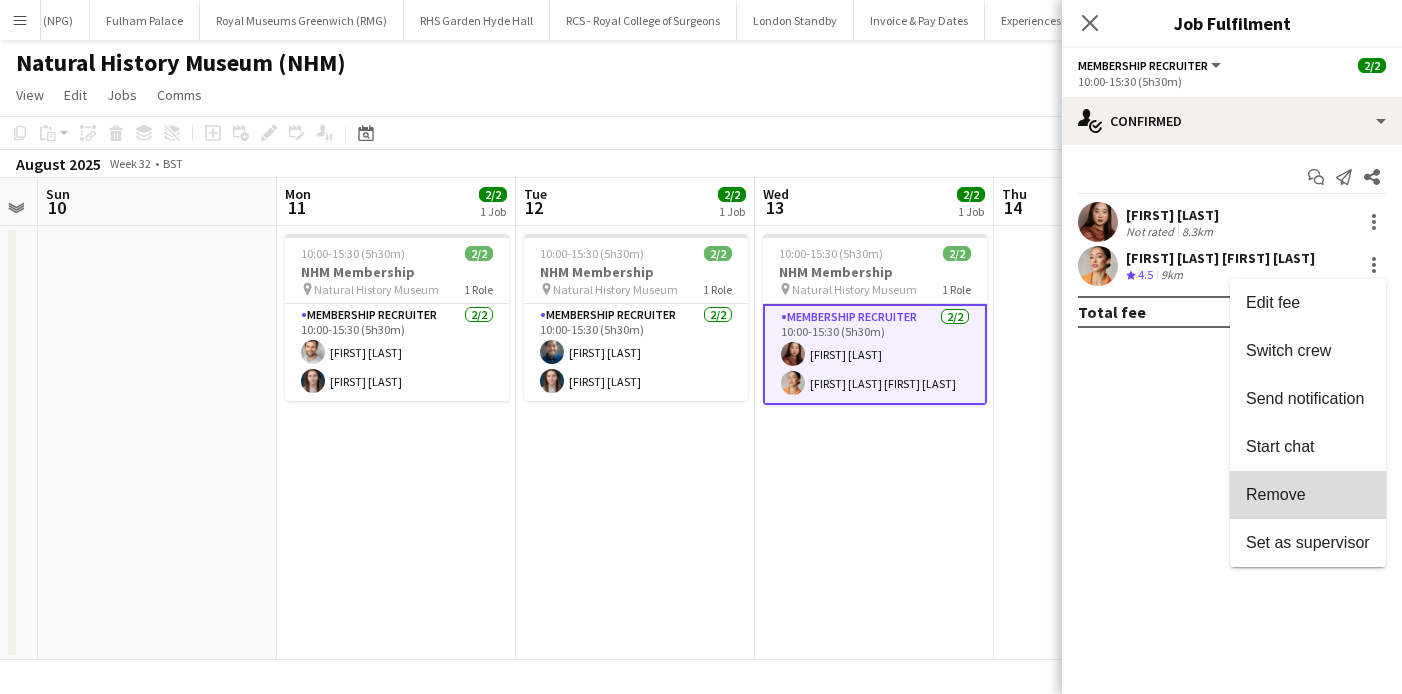 click on "Remove" at bounding box center [1308, 495] 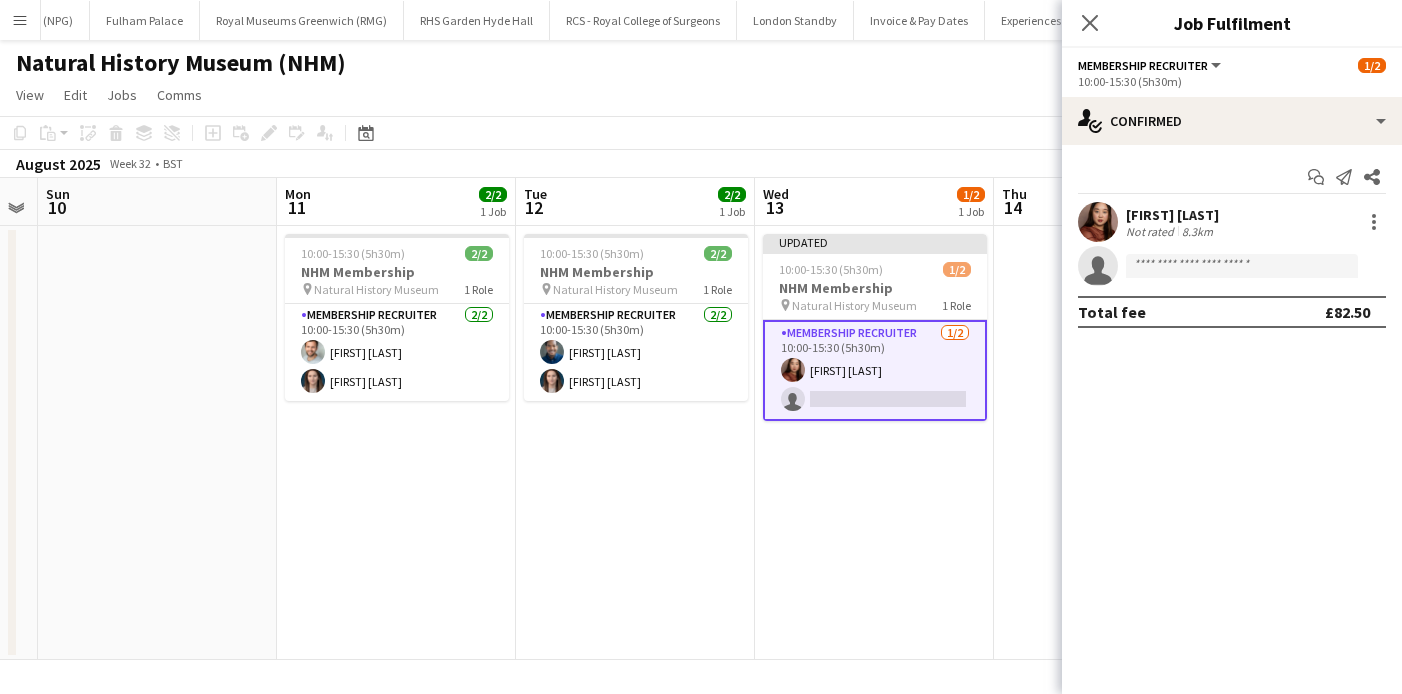 click on "Updated   10:00-15:30 (5h30m)    1/2   NHM Membership
pin
Natural History Museum    1 Role   Membership Recruiter   1/2   10:00-15:30 (5h30m)
Esther Tan
single-neutral-actions" at bounding box center [874, 443] 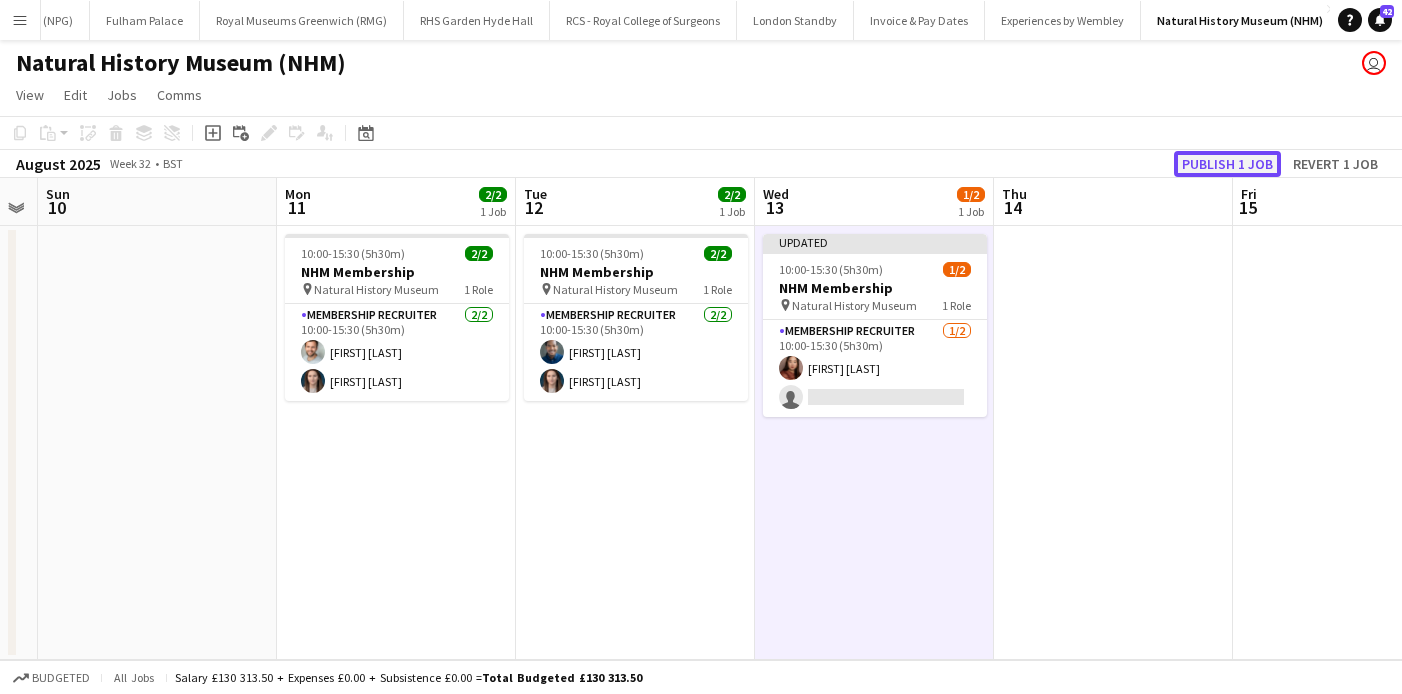 click on "Publish 1 job" 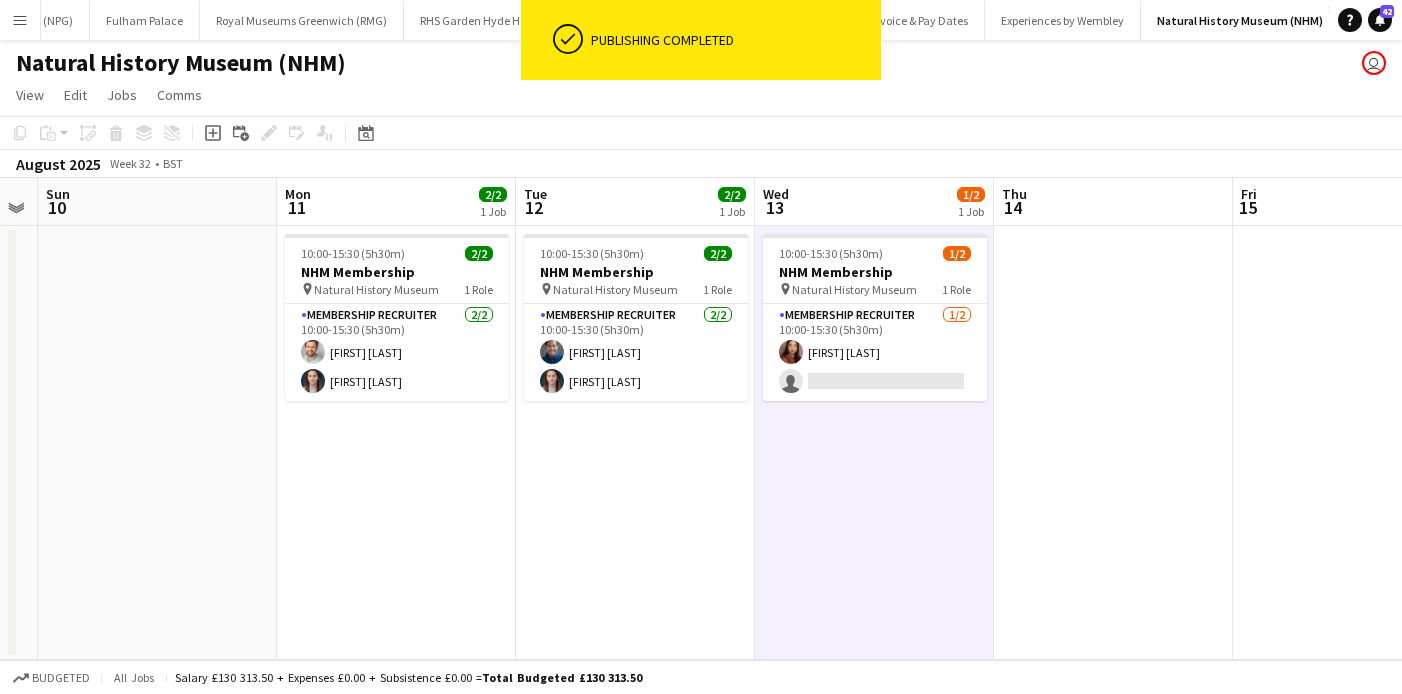 click on "View  Day view expanded Day view collapsed Month view Date picker Jump to today Expand Linked Jobs Collapse Linked Jobs  Edit  Copy
Command
C  Paste  Without Crew
Command
V With Crew
Command
Shift
V Paste as linked job  Group  Group Ungroup  Jobs  New Job Edit Job Delete Job New Linked Job Edit Linked Jobs Job fulfilment Promote Role Copy Role URL  Comms  Notify confirmed crew Create chat" 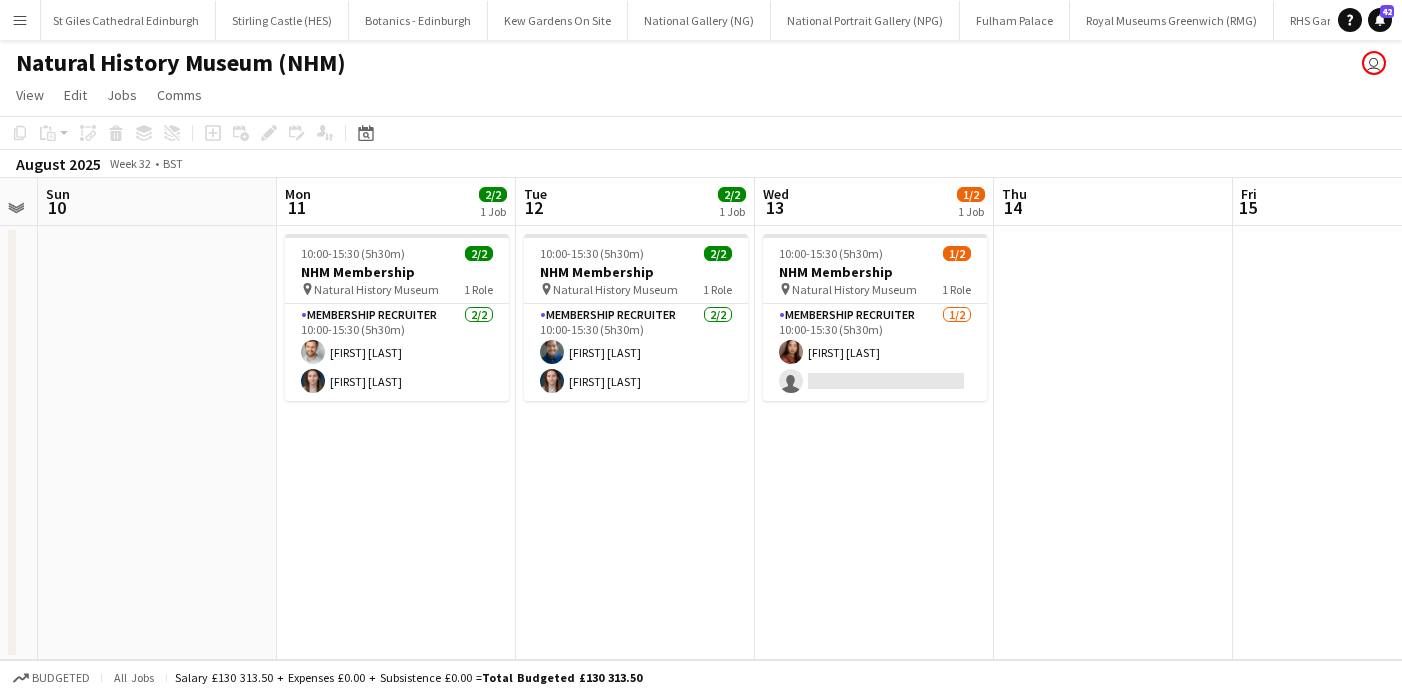 scroll, scrollTop: 0, scrollLeft: 0, axis: both 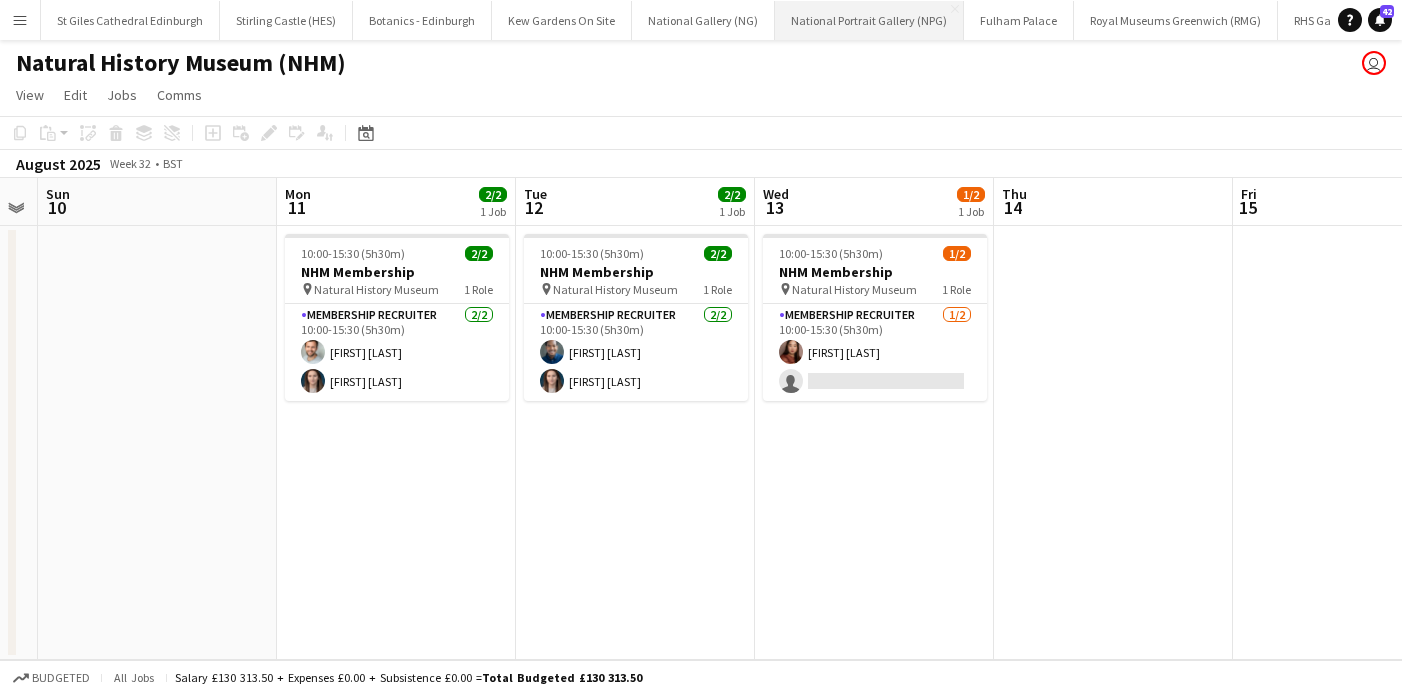 click on "National Portrait Gallery (NPG)
Close" at bounding box center (869, 20) 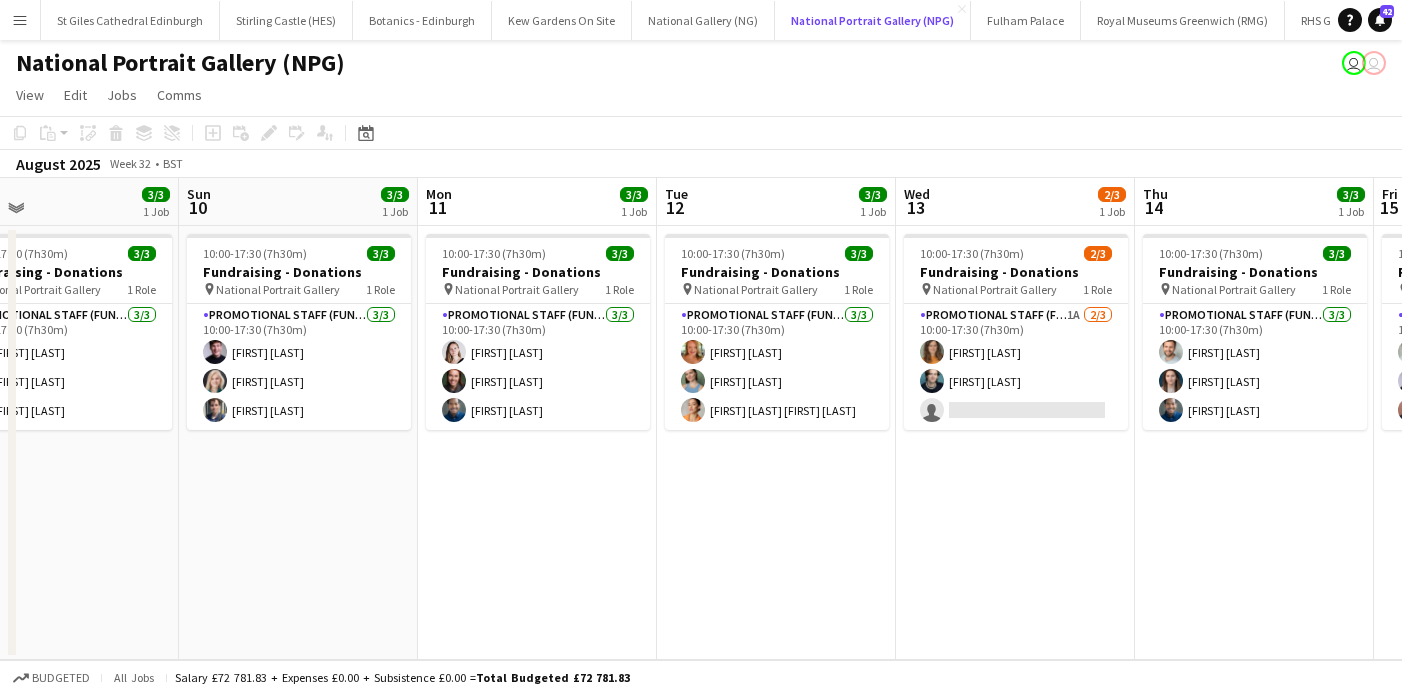 scroll, scrollTop: 0, scrollLeft: 638, axis: horizontal 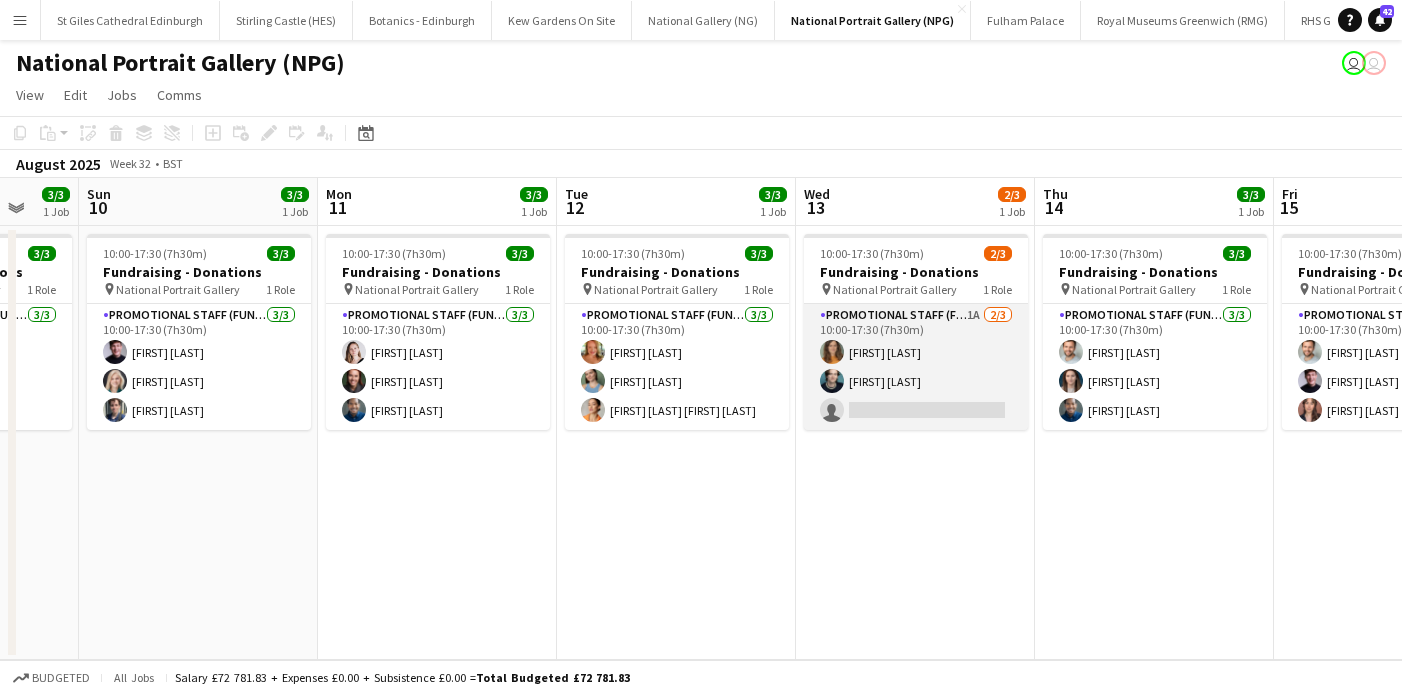 click on "Promotional Staff (Fundraiser)   1A   2/3   10:00-17:30 (7h30m)
Isobelle Ford Bradley Hodgson
single-neutral-actions" at bounding box center (916, 367) 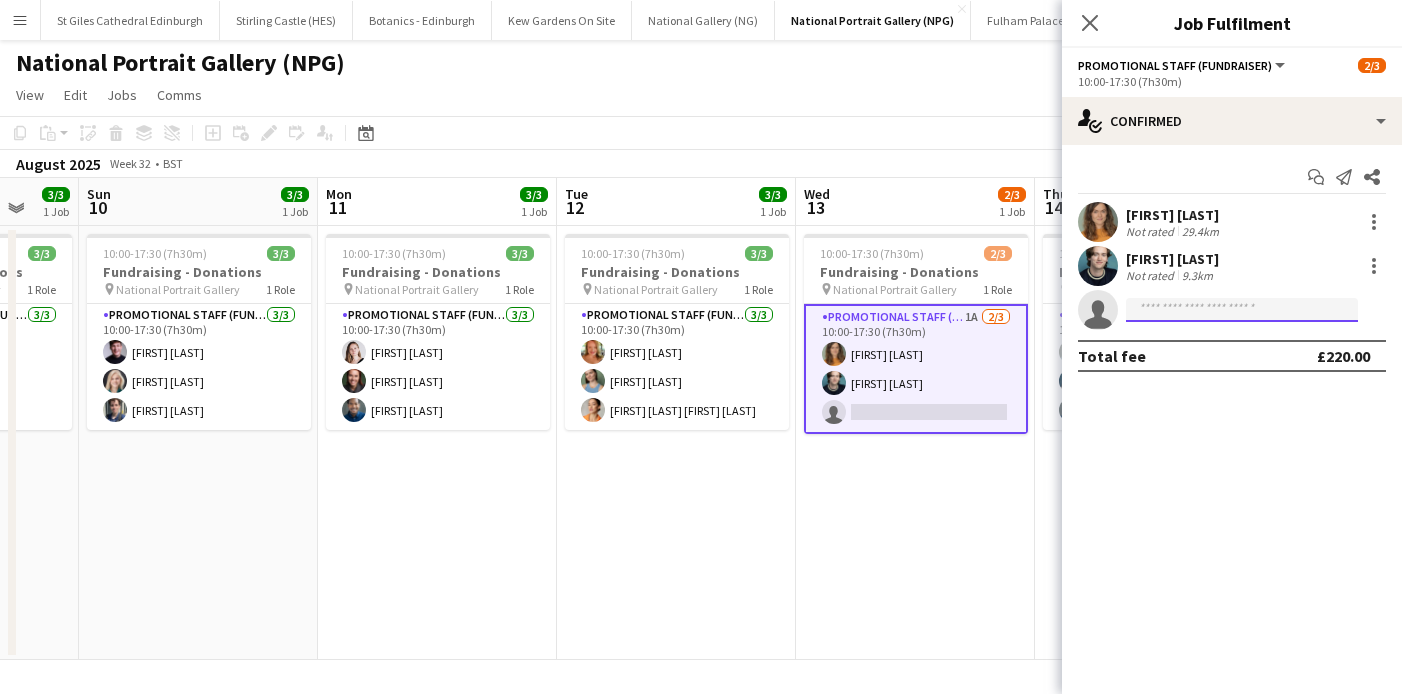 click 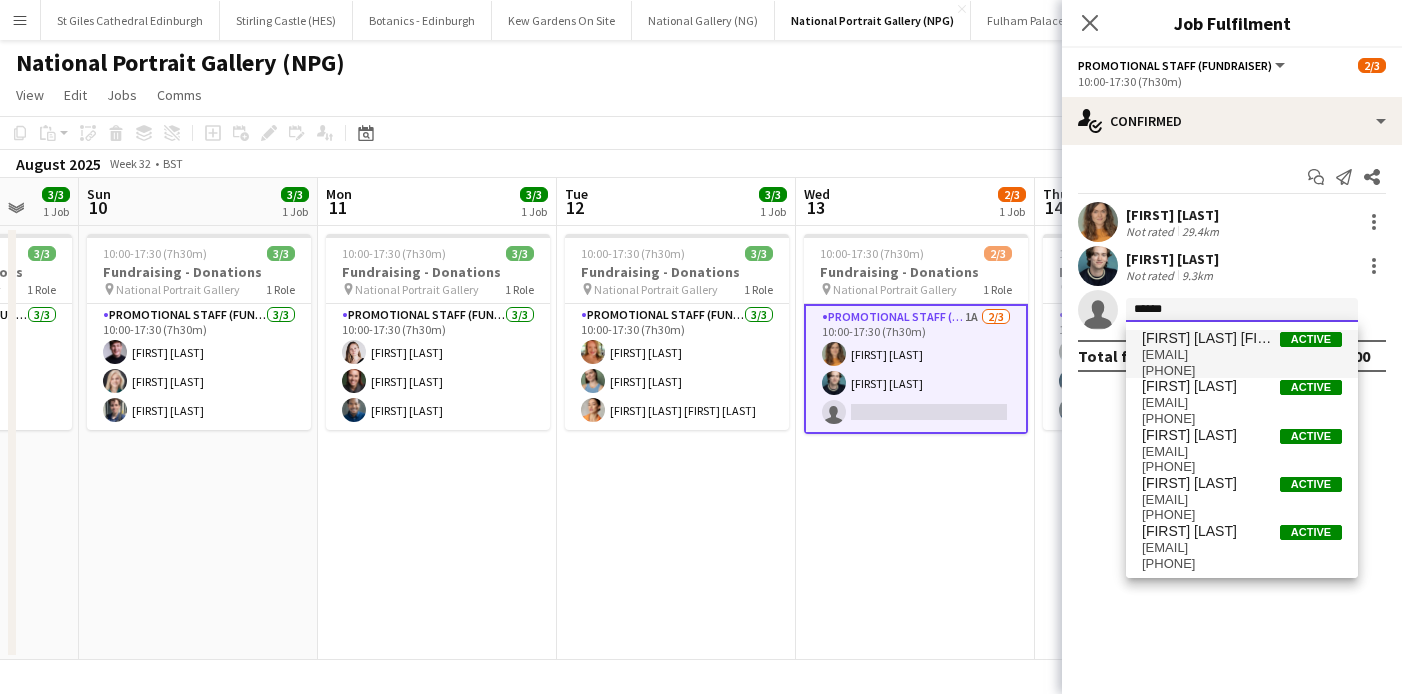 type on "******" 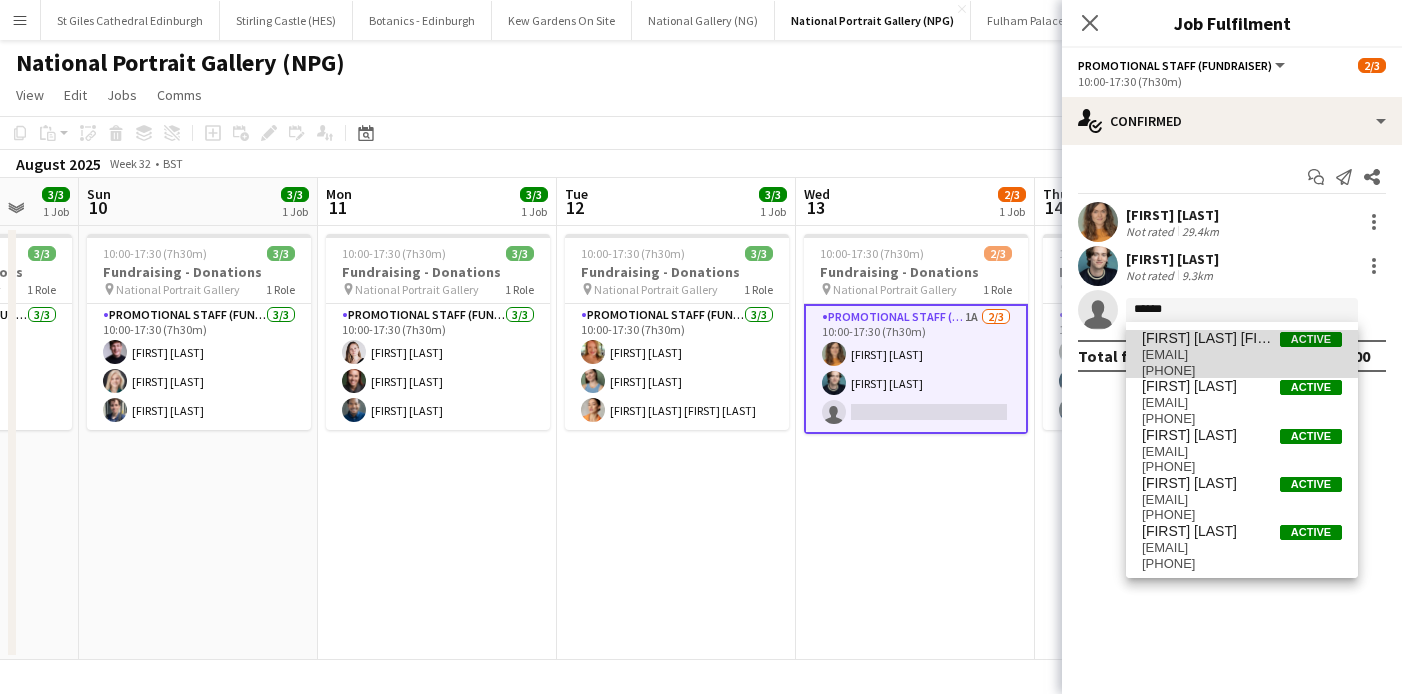 click on "rachel.angus@ymail.com" at bounding box center (1242, 355) 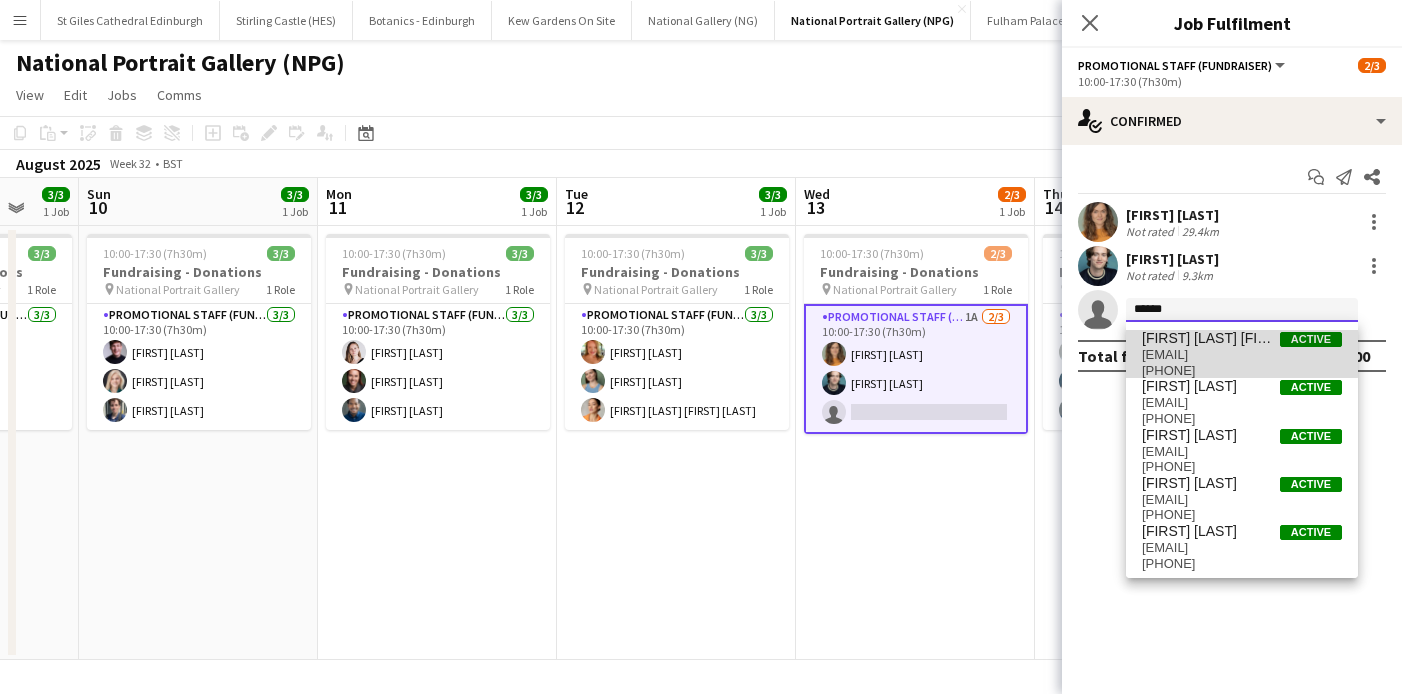 type 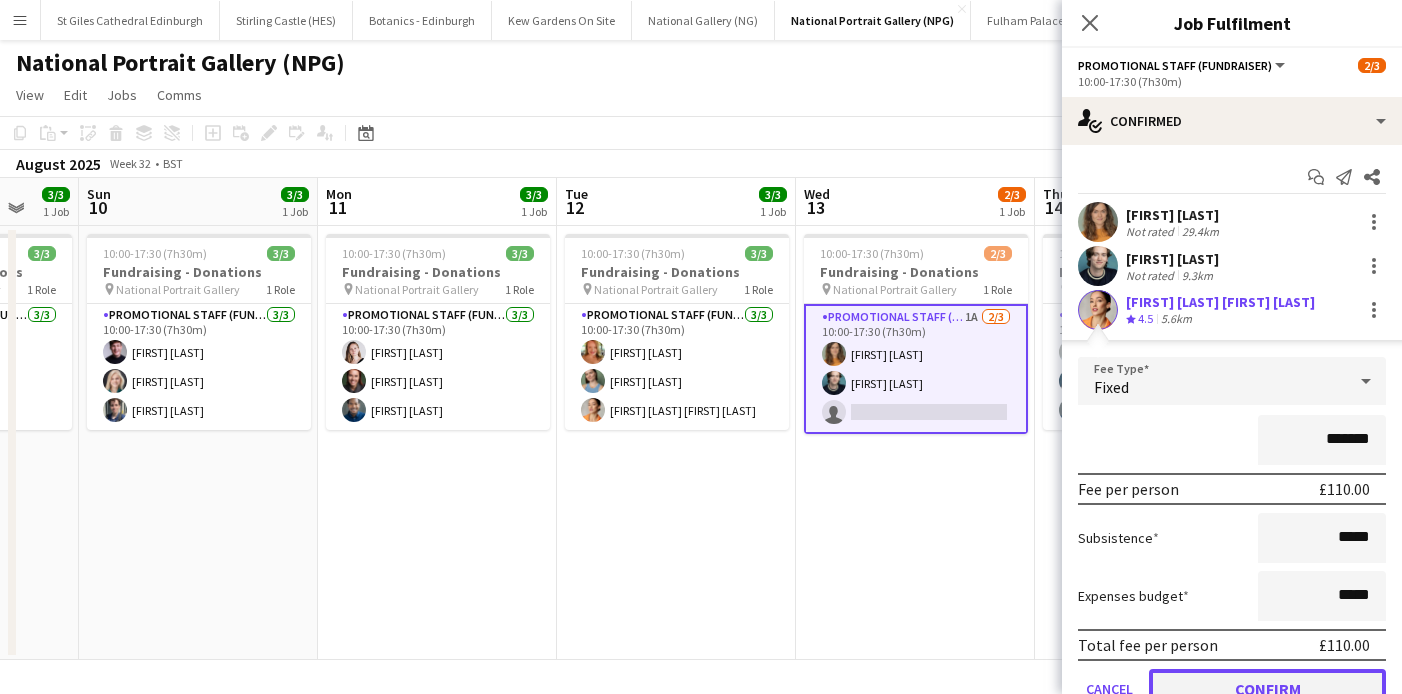 click on "Confirm" at bounding box center [1267, 689] 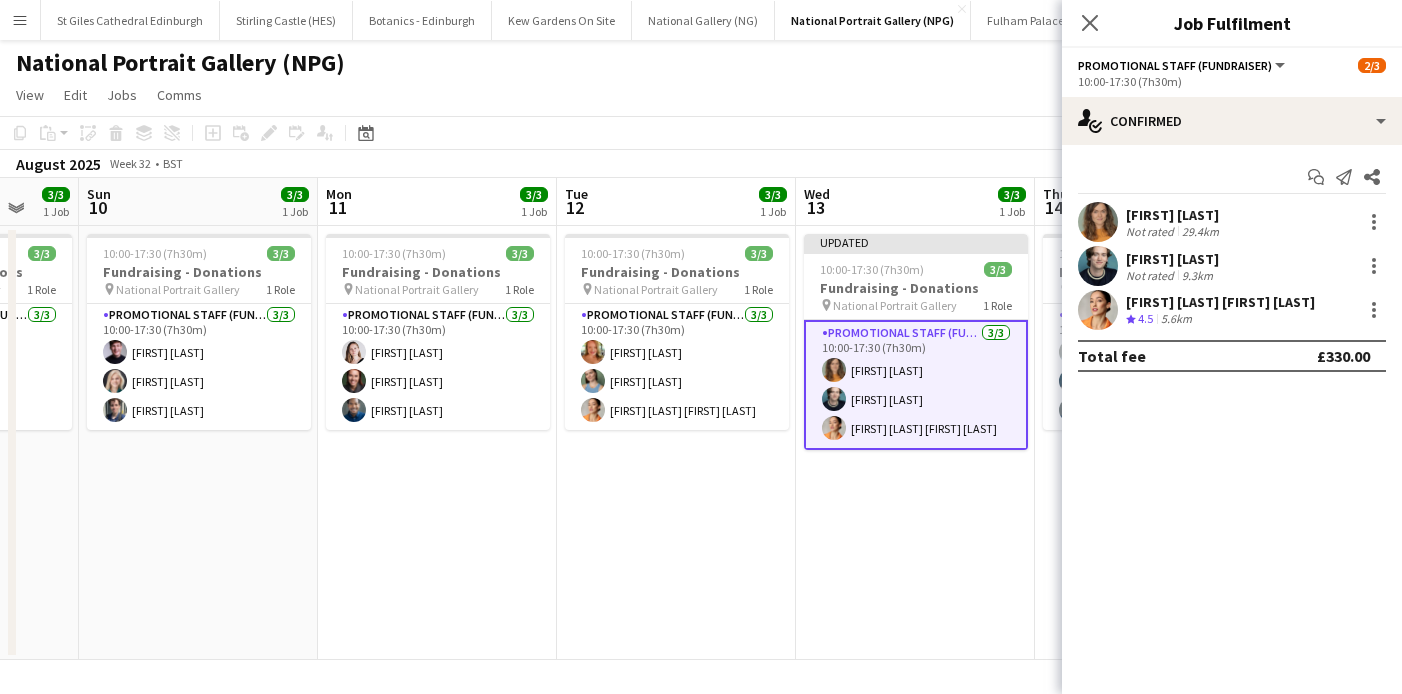 click on "Updated   10:00-17:30 (7h30m)    3/3   Fundraising - Donations
pin
National Portrait Gallery   1 Role   Promotional Staff (Fundraiser)   3/3   10:00-17:30 (7h30m)
Isobelle Ford Bradley Hodgson Rachel Lenore Angus" at bounding box center [915, 443] 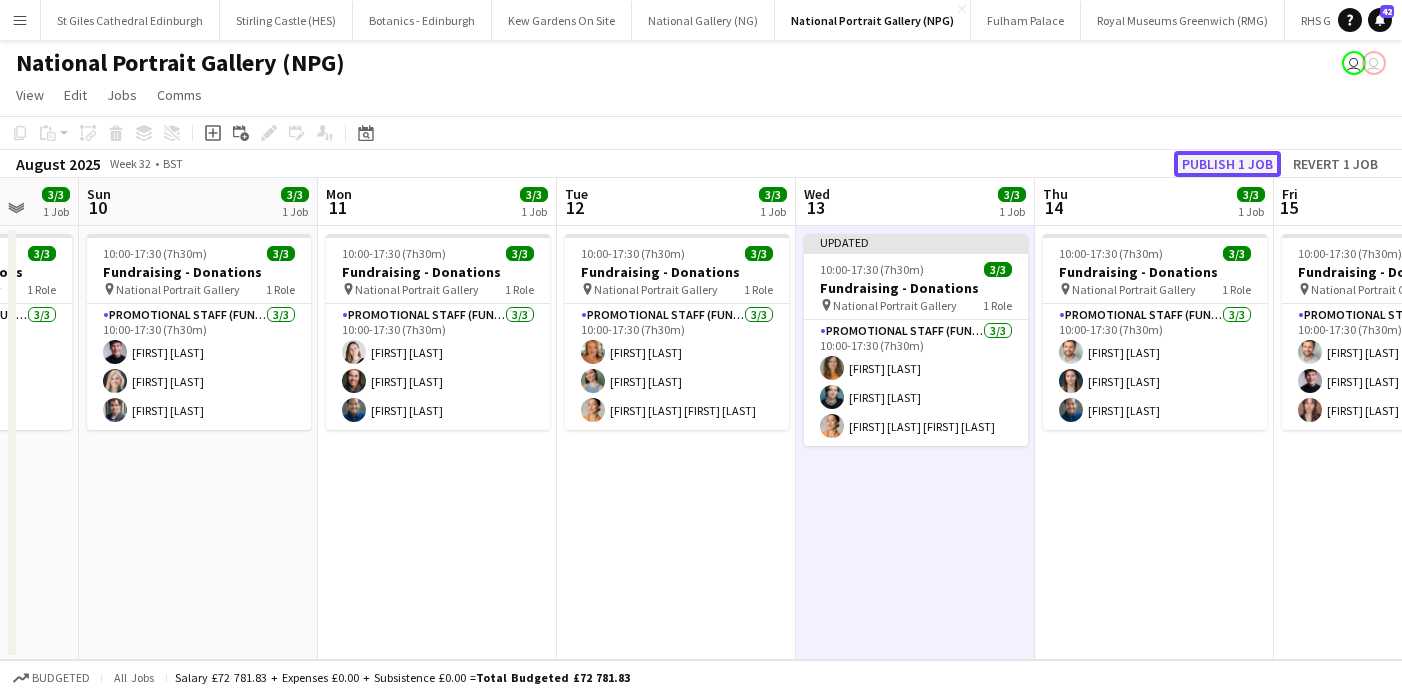 click on "Publish 1 job" 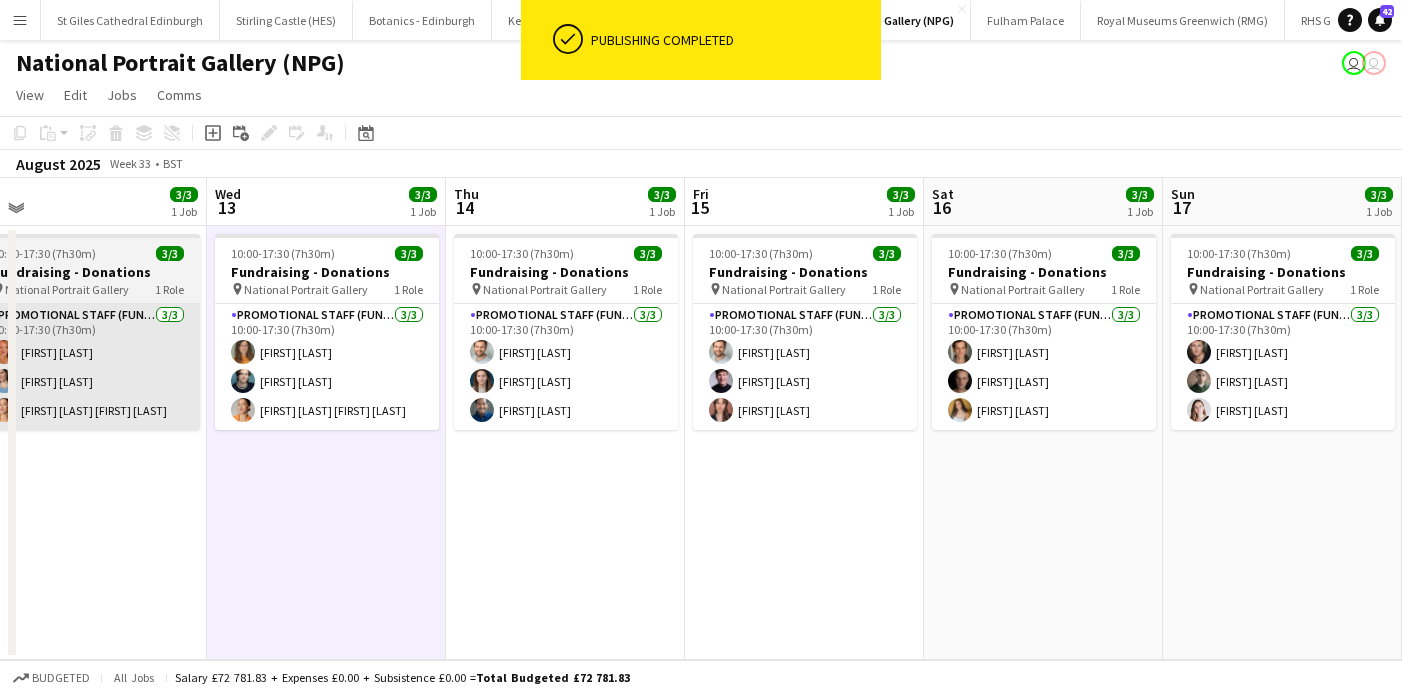 scroll, scrollTop: 0, scrollLeft: 558, axis: horizontal 